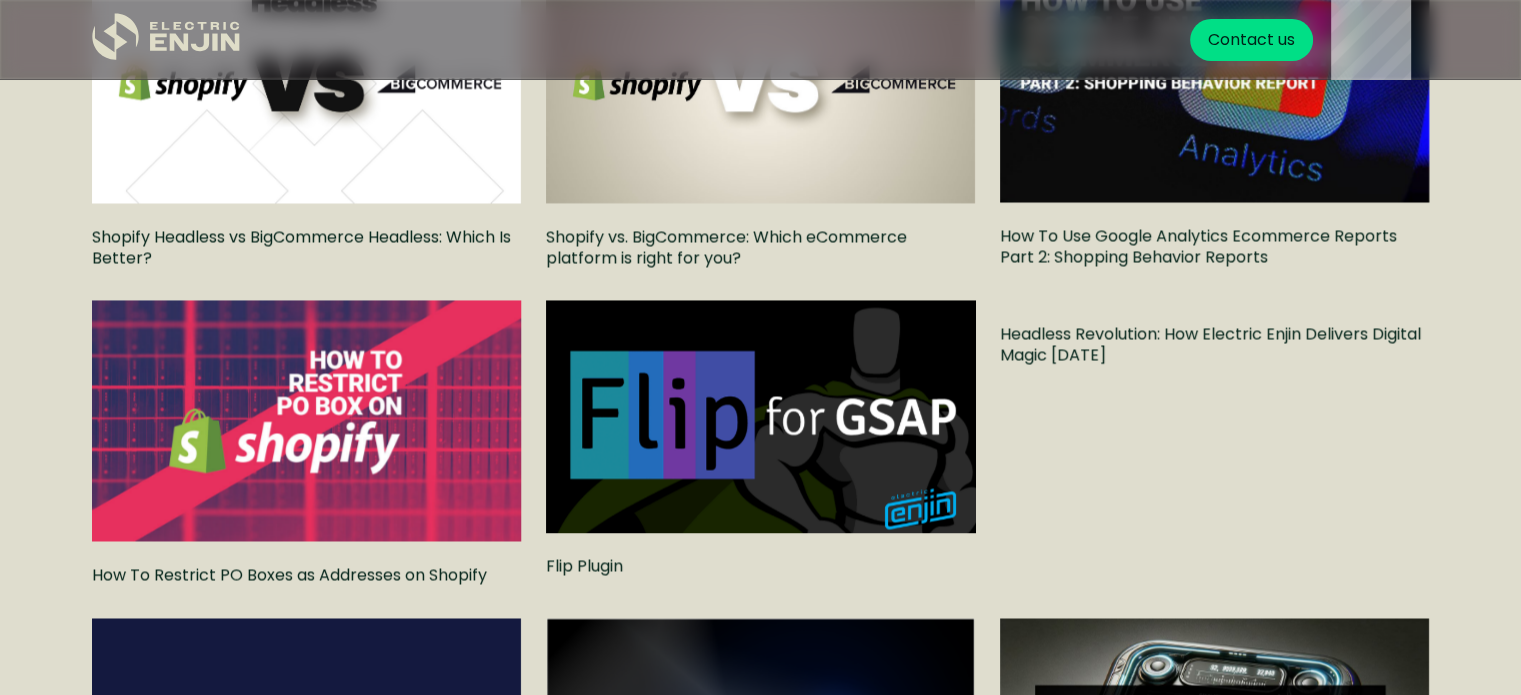 scroll, scrollTop: 3164, scrollLeft: 0, axis: vertical 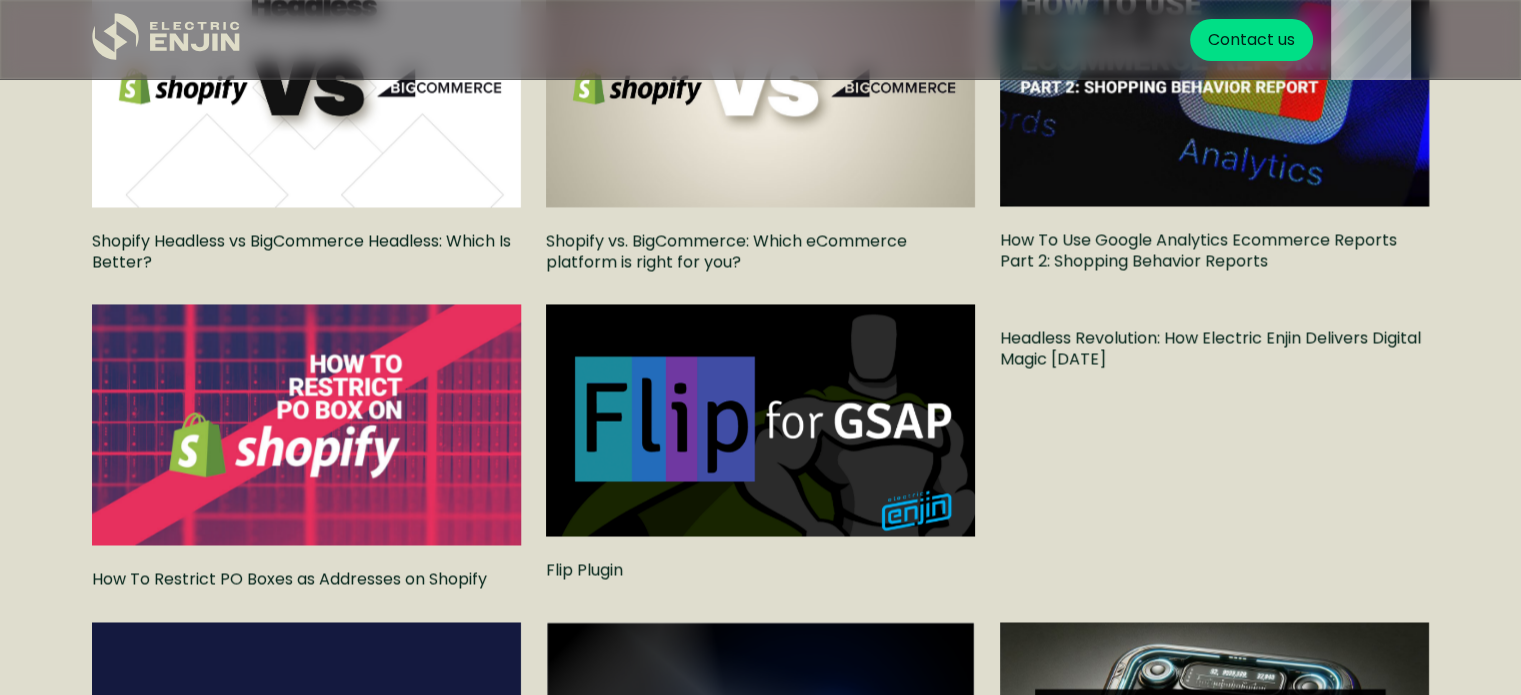 click on "Headless Revolution: How Electric Enjin Delivers Digital Magic [DATE]" at bounding box center [1214, 349] 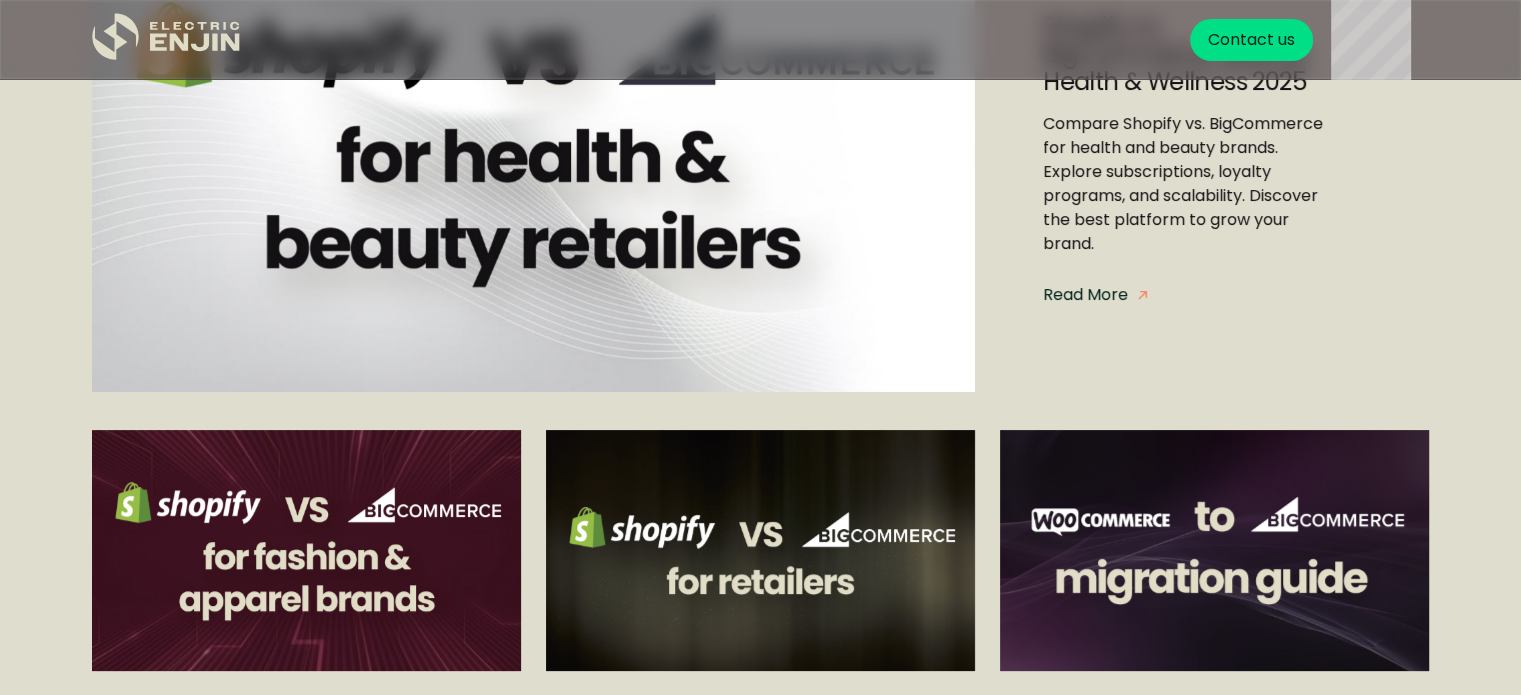 scroll, scrollTop: 327, scrollLeft: 0, axis: vertical 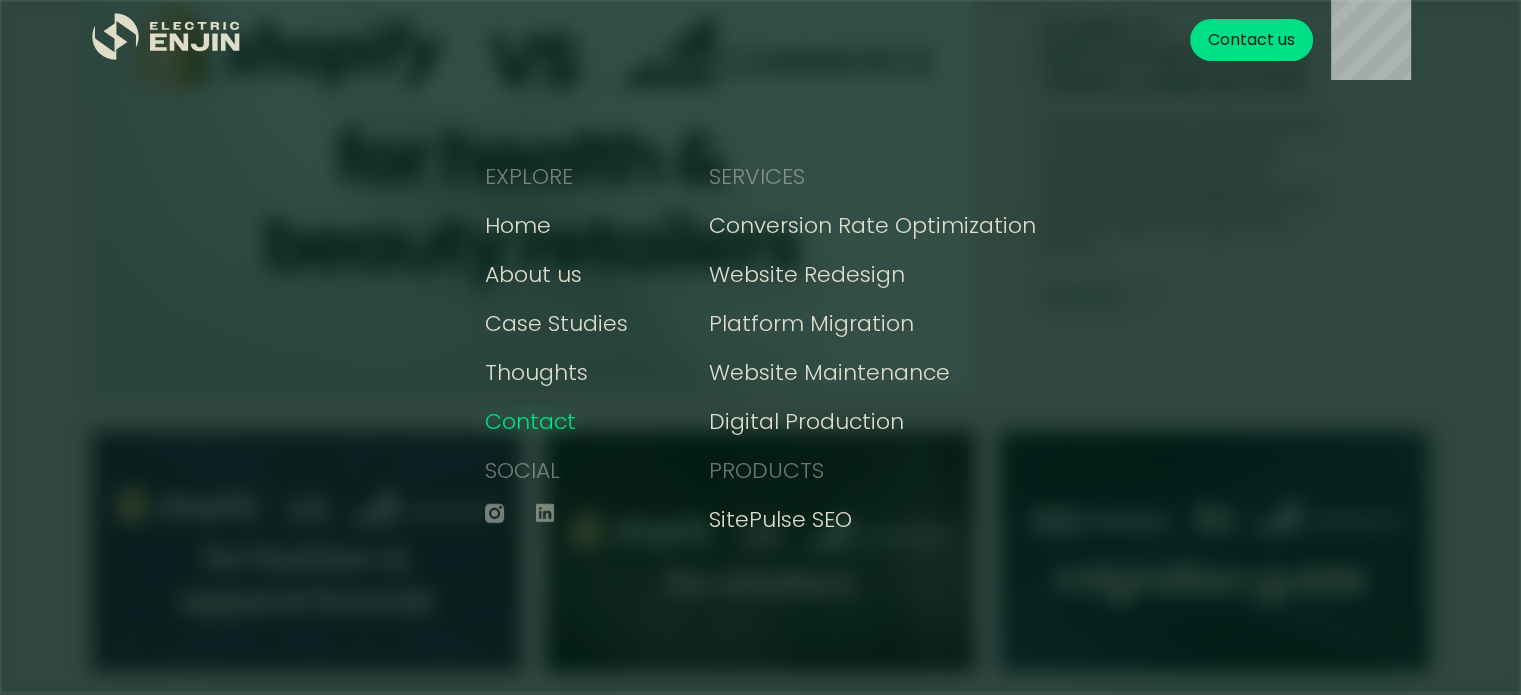 click on "Contact" at bounding box center [530, 421] 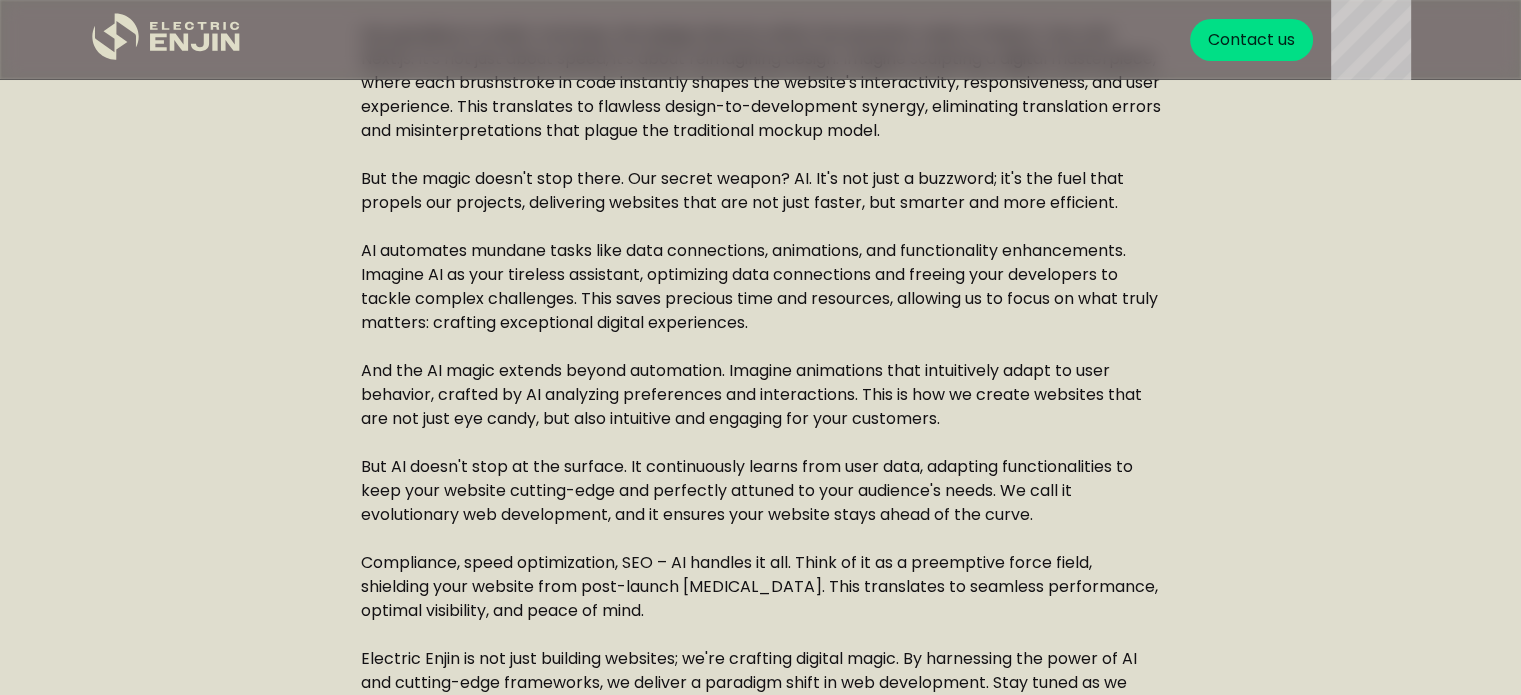 scroll, scrollTop: 0, scrollLeft: 0, axis: both 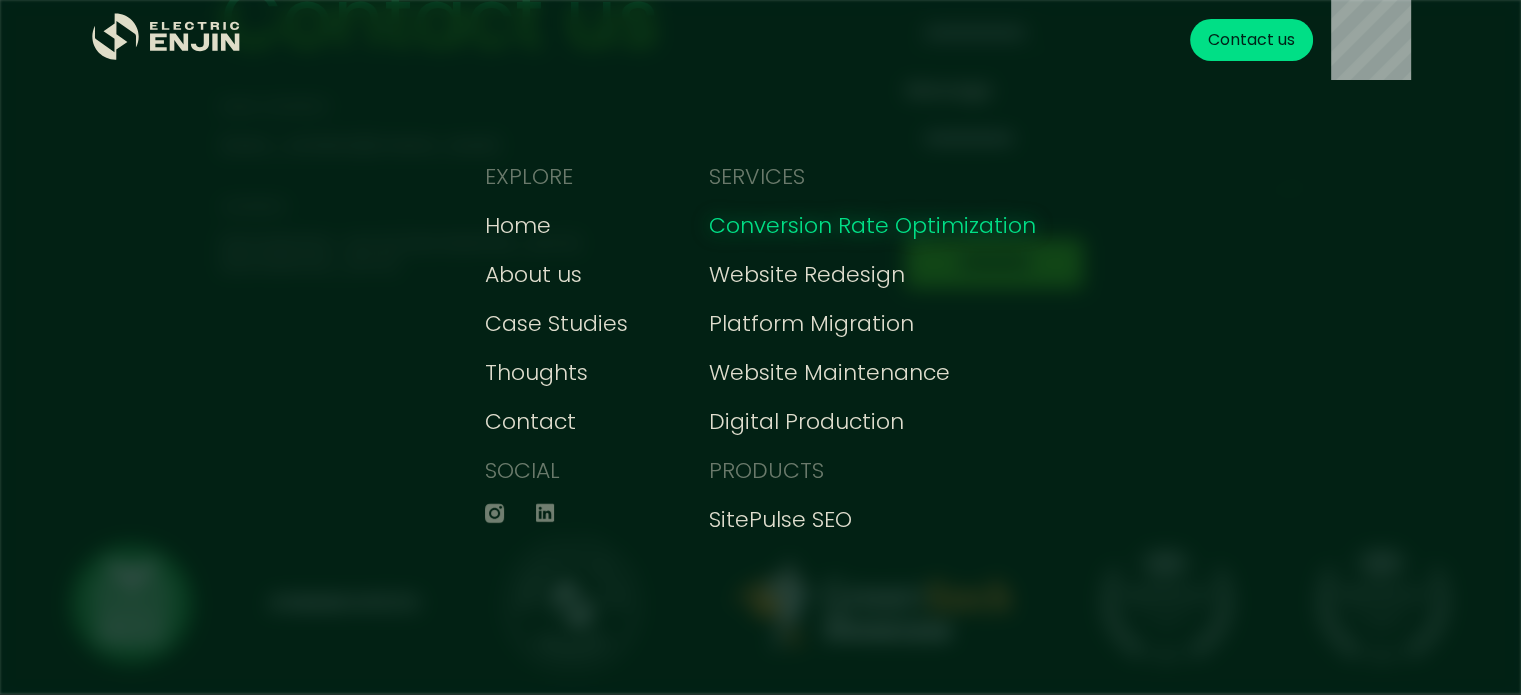 click on "Conversion Rate Optimization" at bounding box center (872, 225) 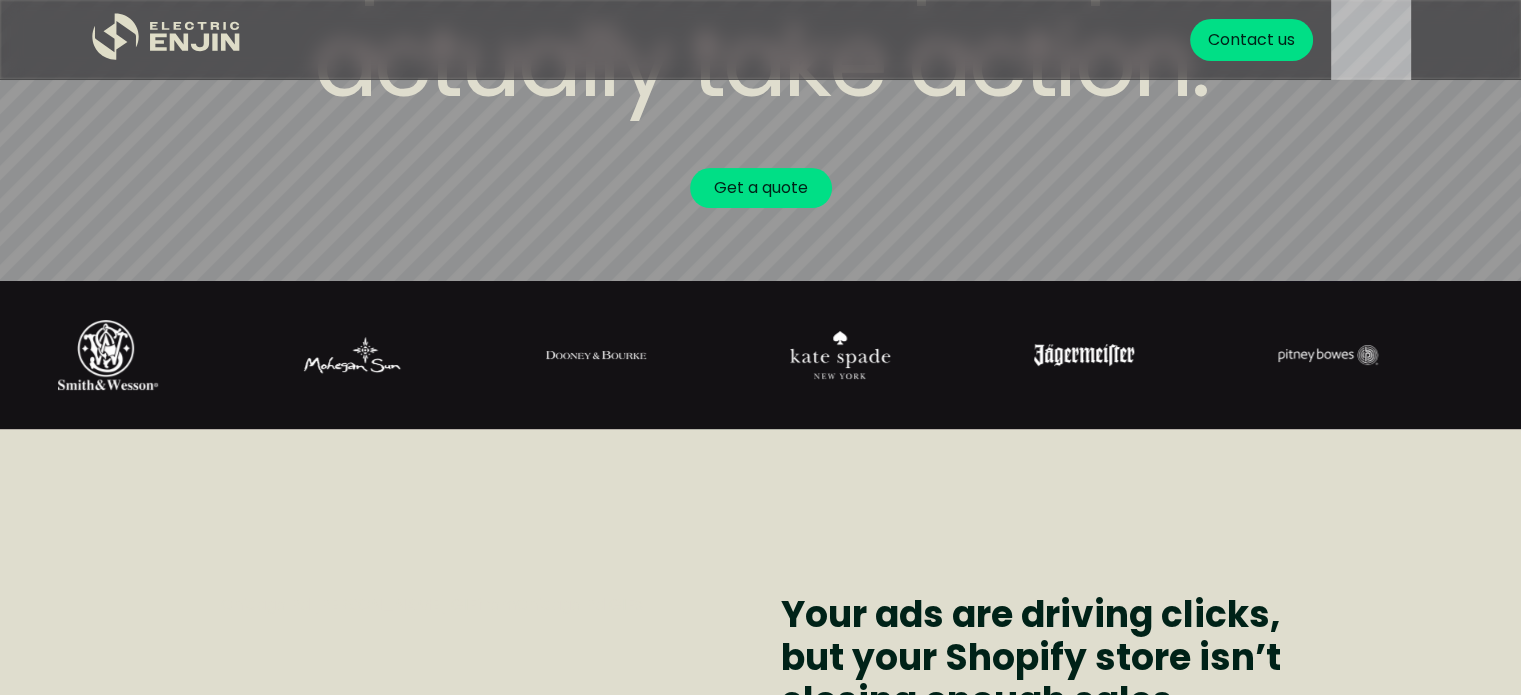 scroll, scrollTop: 415, scrollLeft: 0, axis: vertical 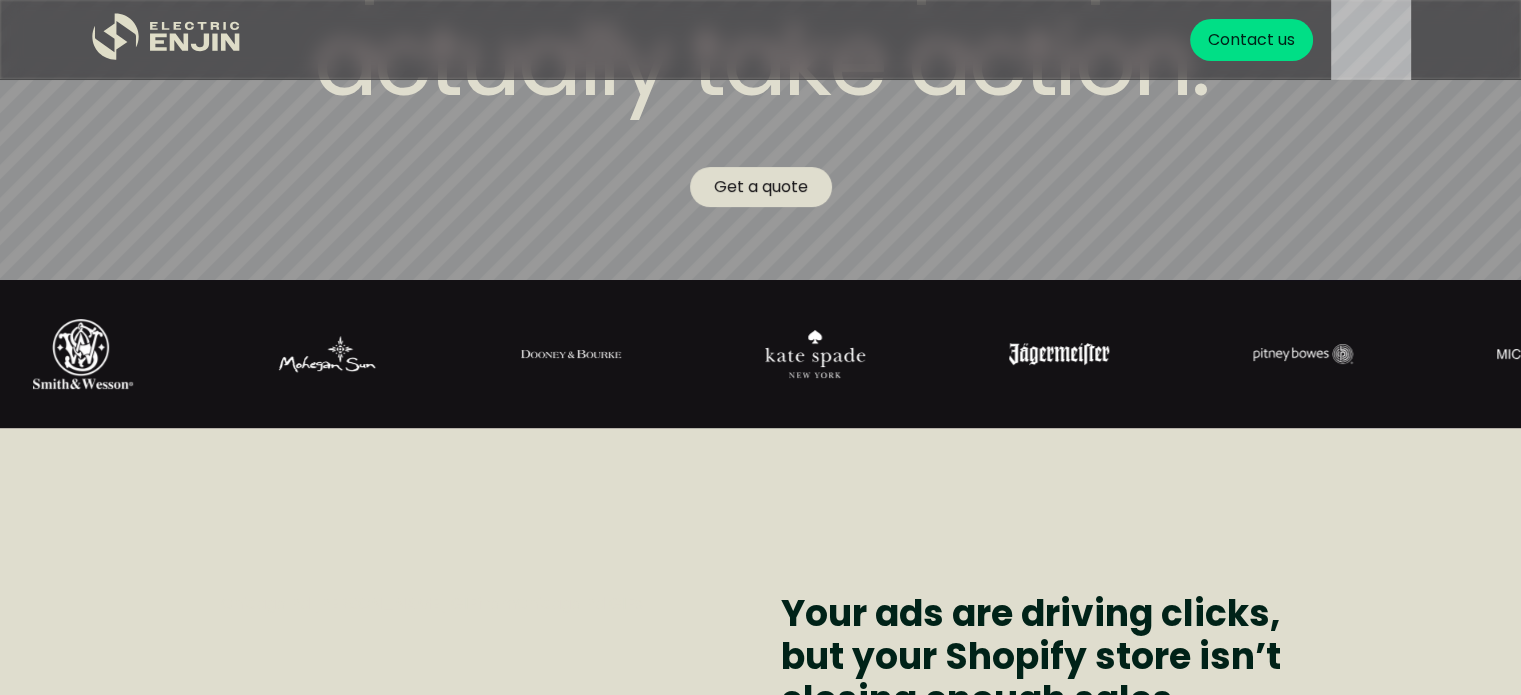 click on "Get a quote" at bounding box center (761, 187) 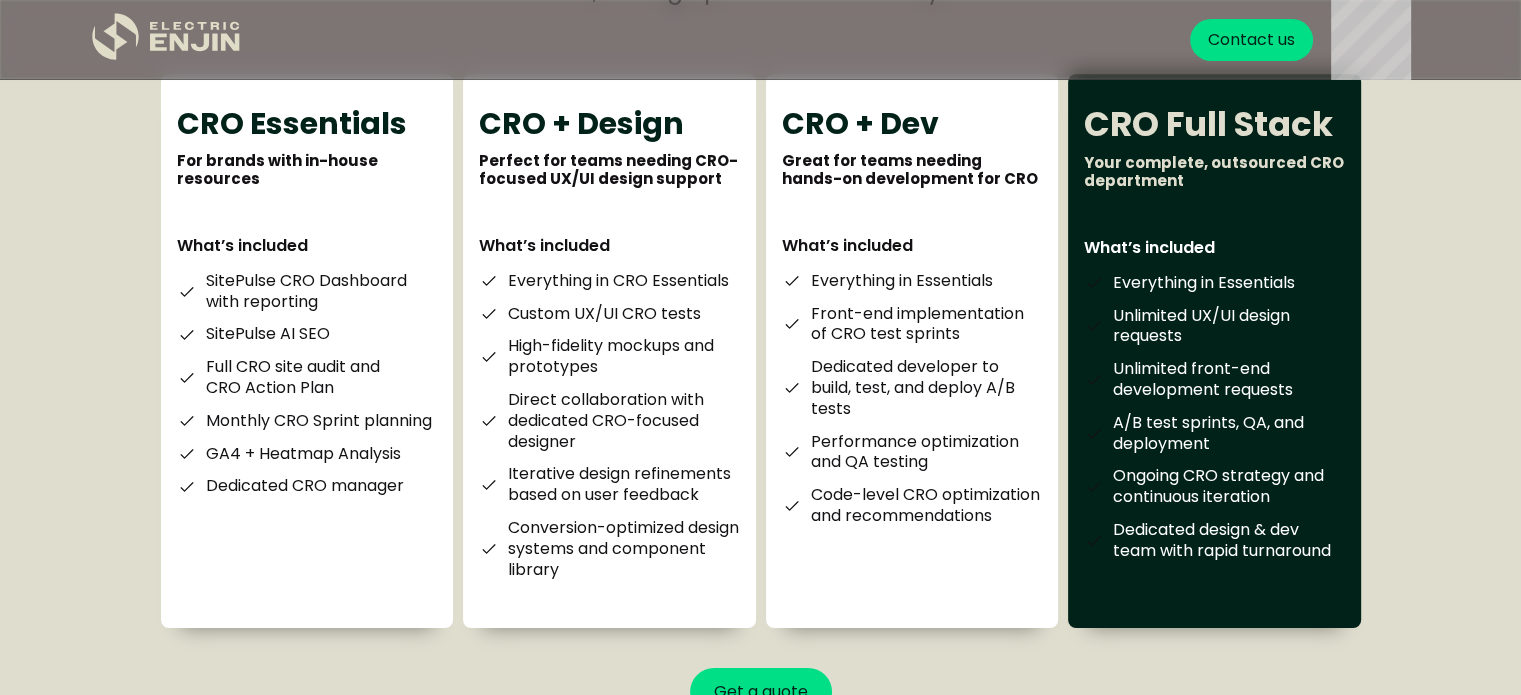 scroll, scrollTop: 6836, scrollLeft: 0, axis: vertical 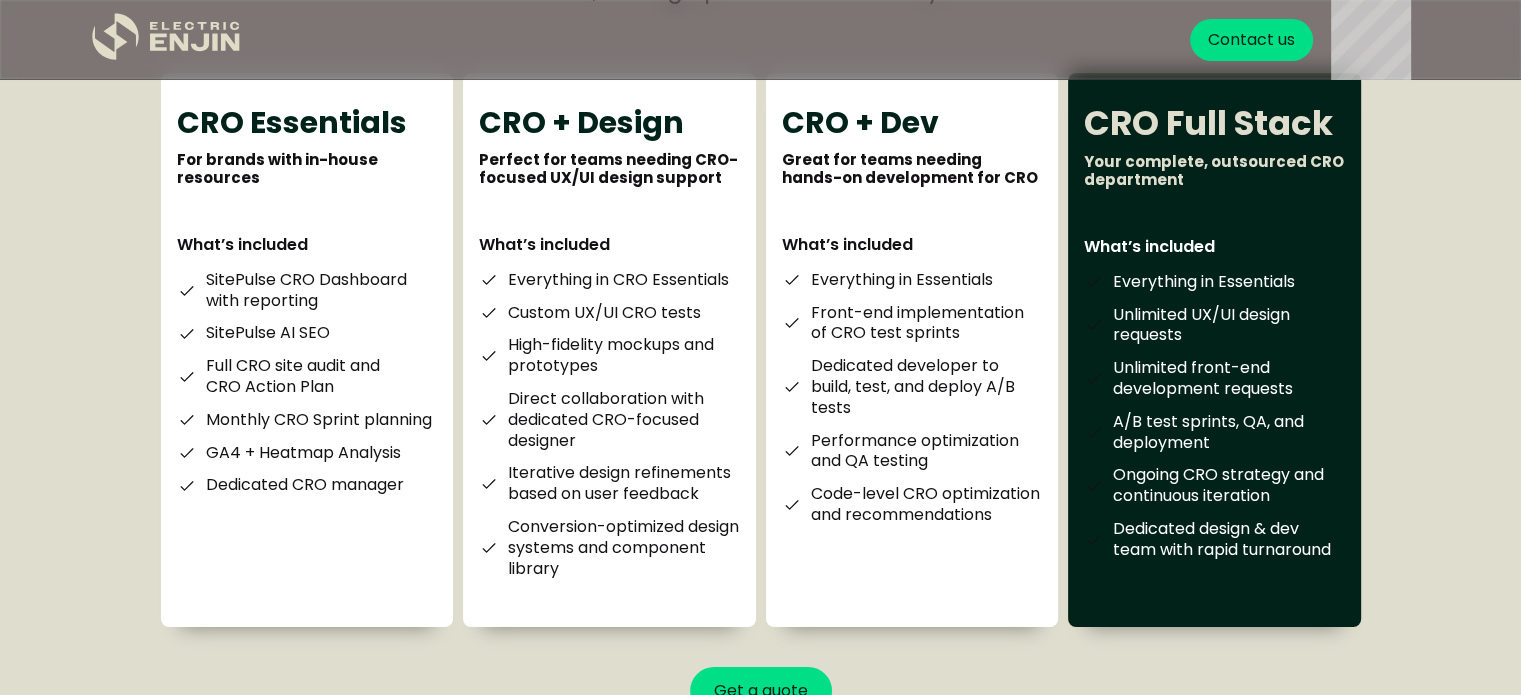 click on "Everything in Essentials Front-end implementation of CRO test sprints Dedicated developer to build, test, and deploy A/B tests Performance optimization and QA testing Code-level CRO optimization and recommendations" at bounding box center [912, 398] 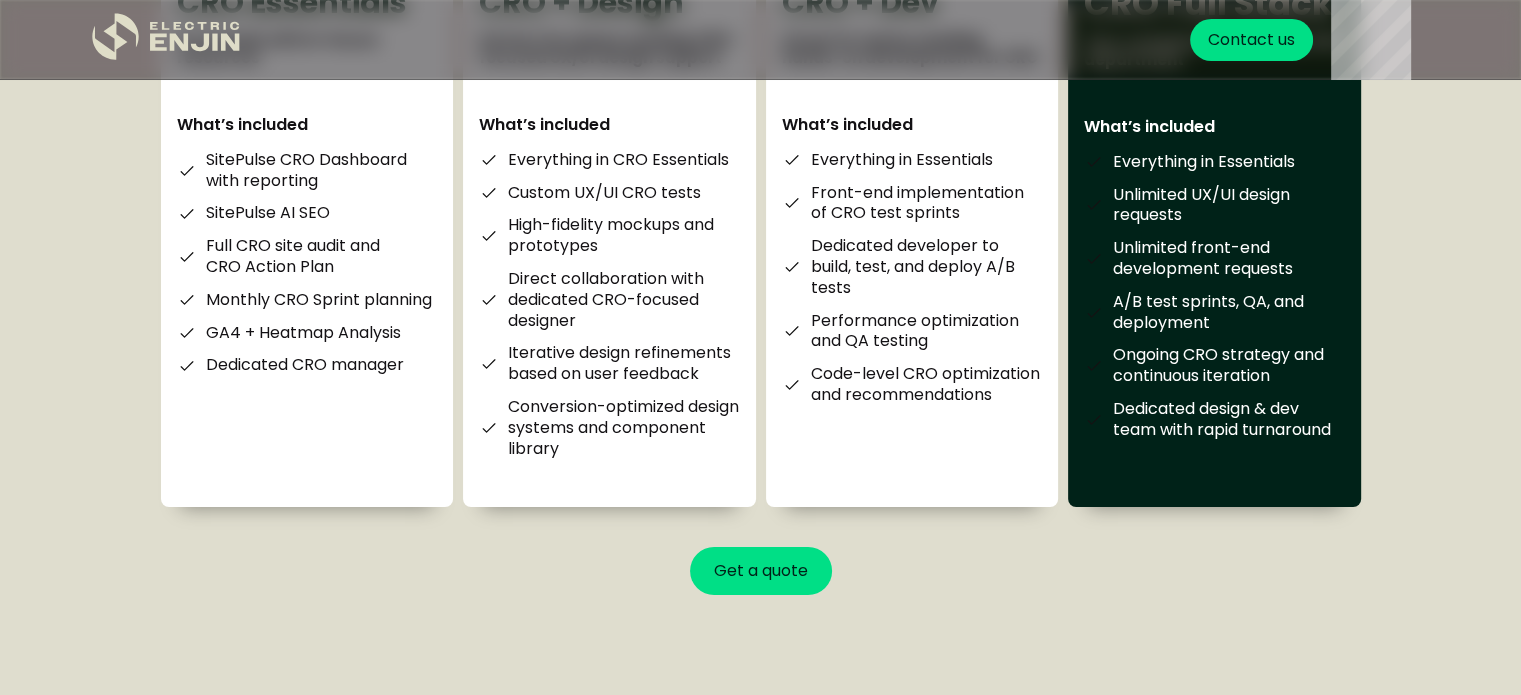 scroll, scrollTop: 6955, scrollLeft: 0, axis: vertical 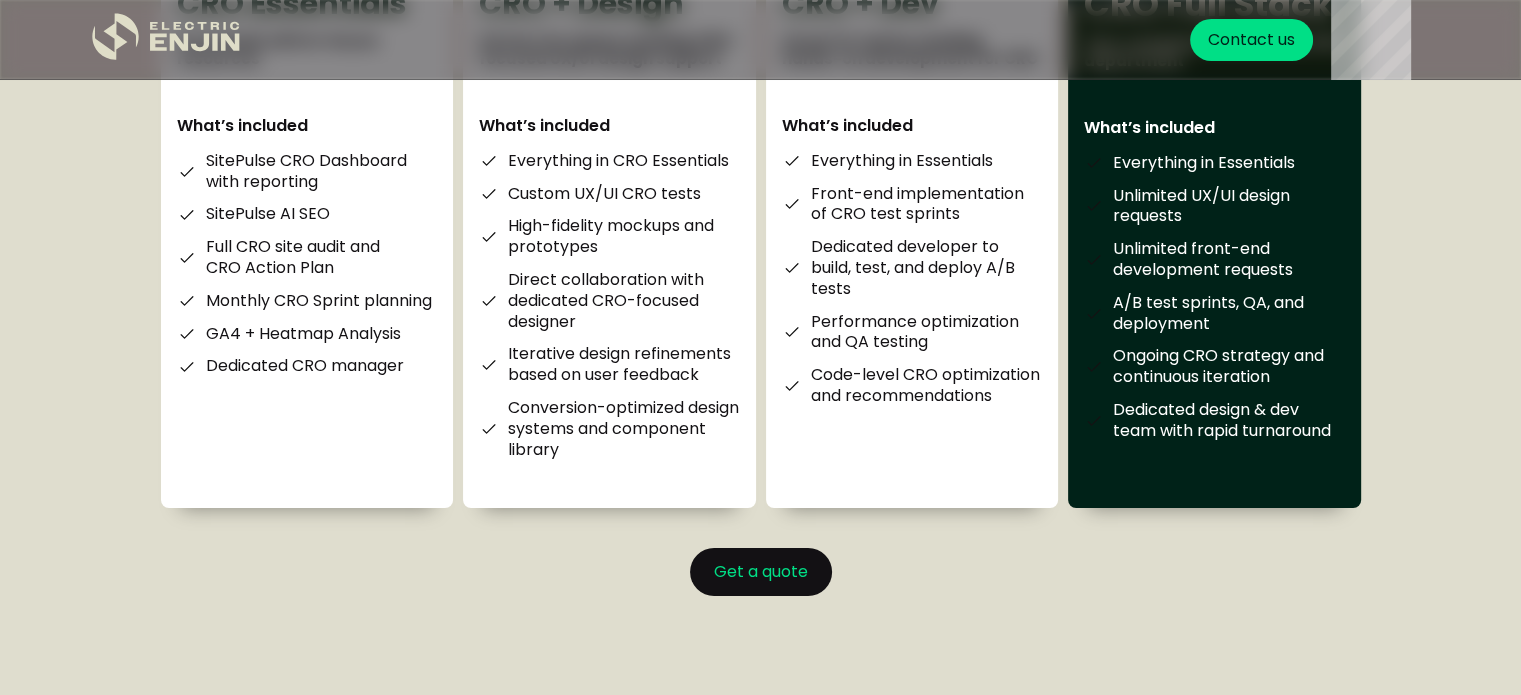 click on "Get a quote" at bounding box center [761, 572] 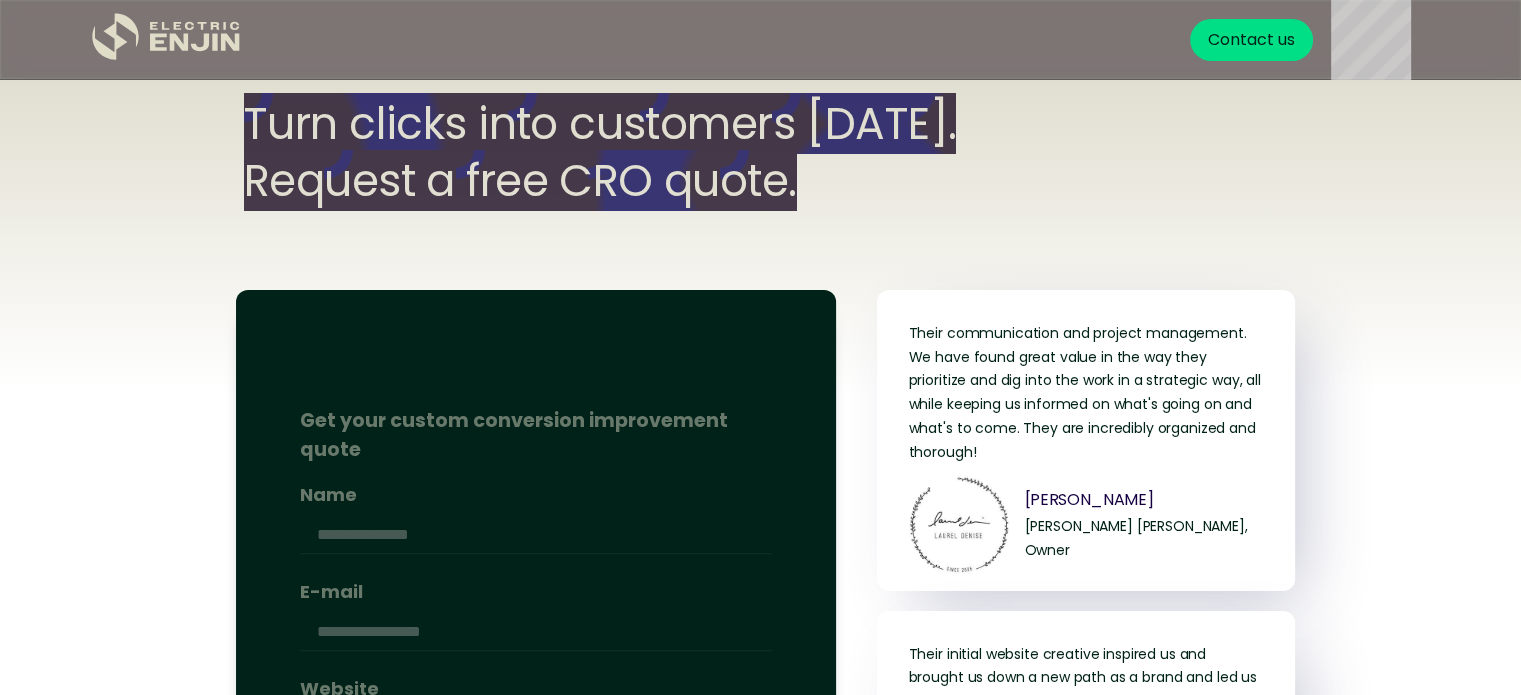 scroll, scrollTop: 7589, scrollLeft: 0, axis: vertical 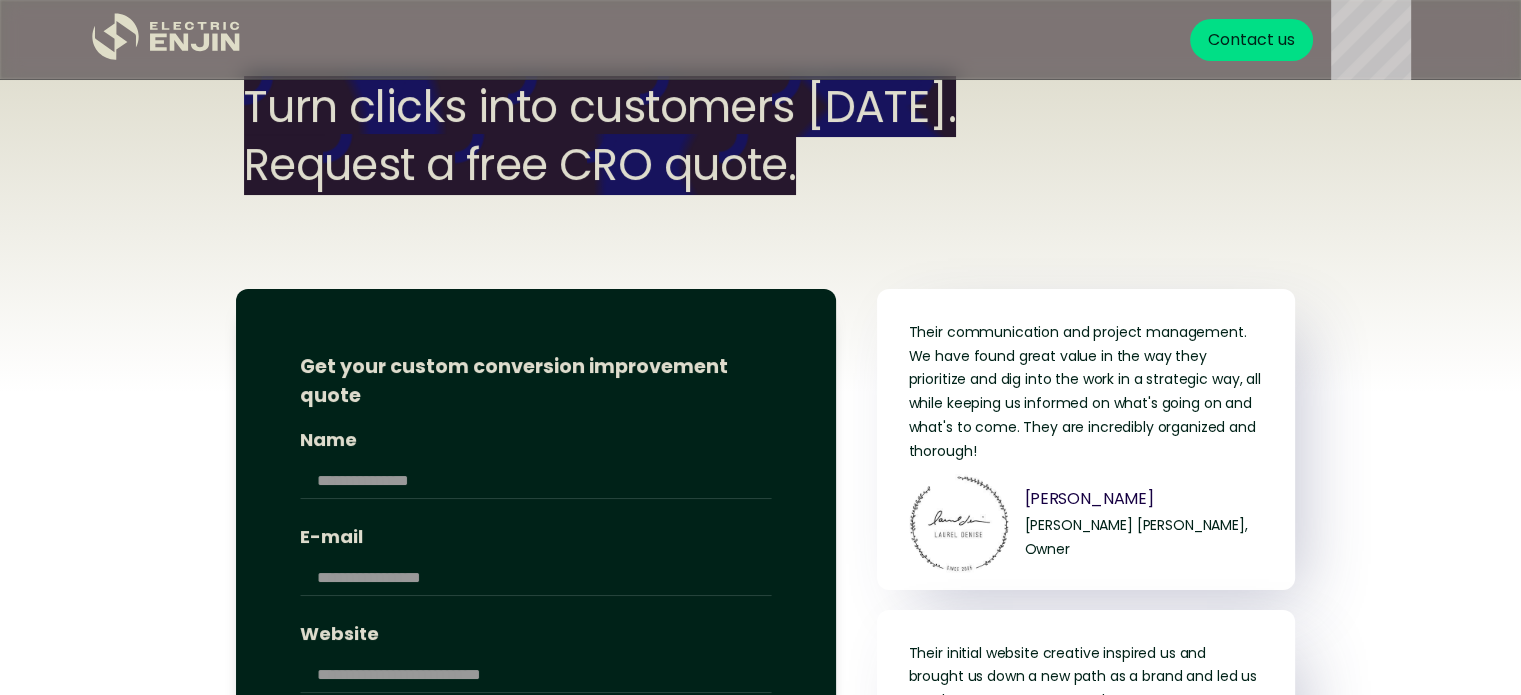 click on "Turn clicks into customers today. Request a free CRO quote. Instant results Your audit starts the moment you create your account. AI-powered  Personalized, automated insights based on your store’s real data No obligations Sign up in seconds. Free, simple, zero pressure." at bounding box center (761, 151) 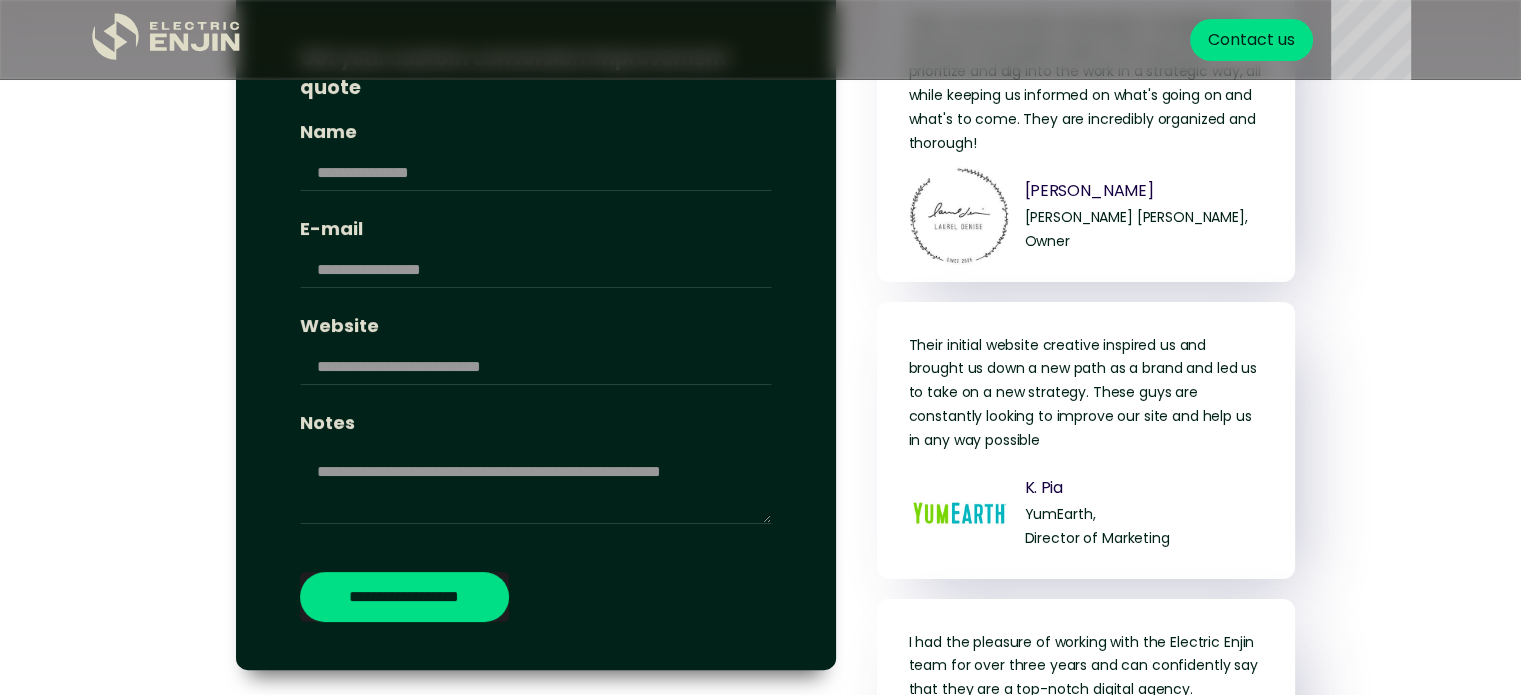 scroll, scrollTop: 7898, scrollLeft: 0, axis: vertical 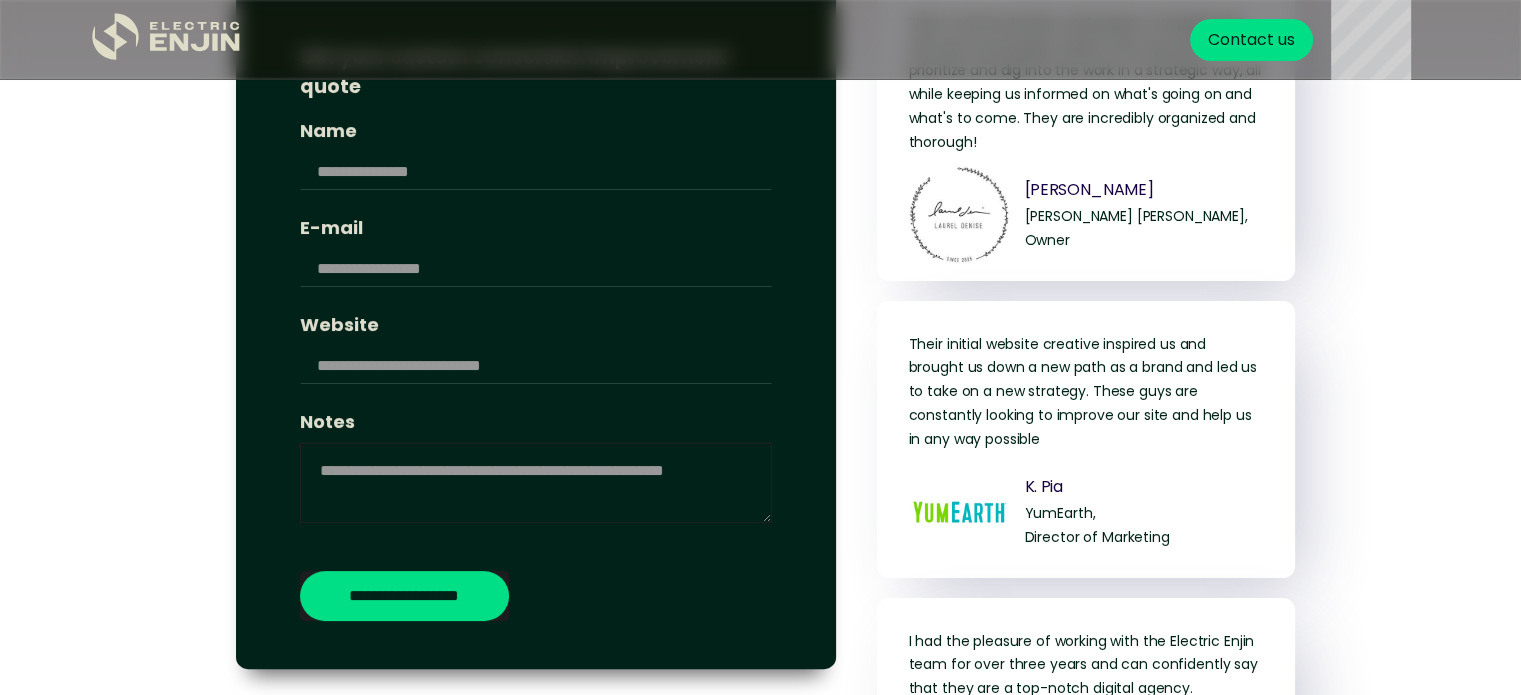 click on "Notes" at bounding box center [536, 483] 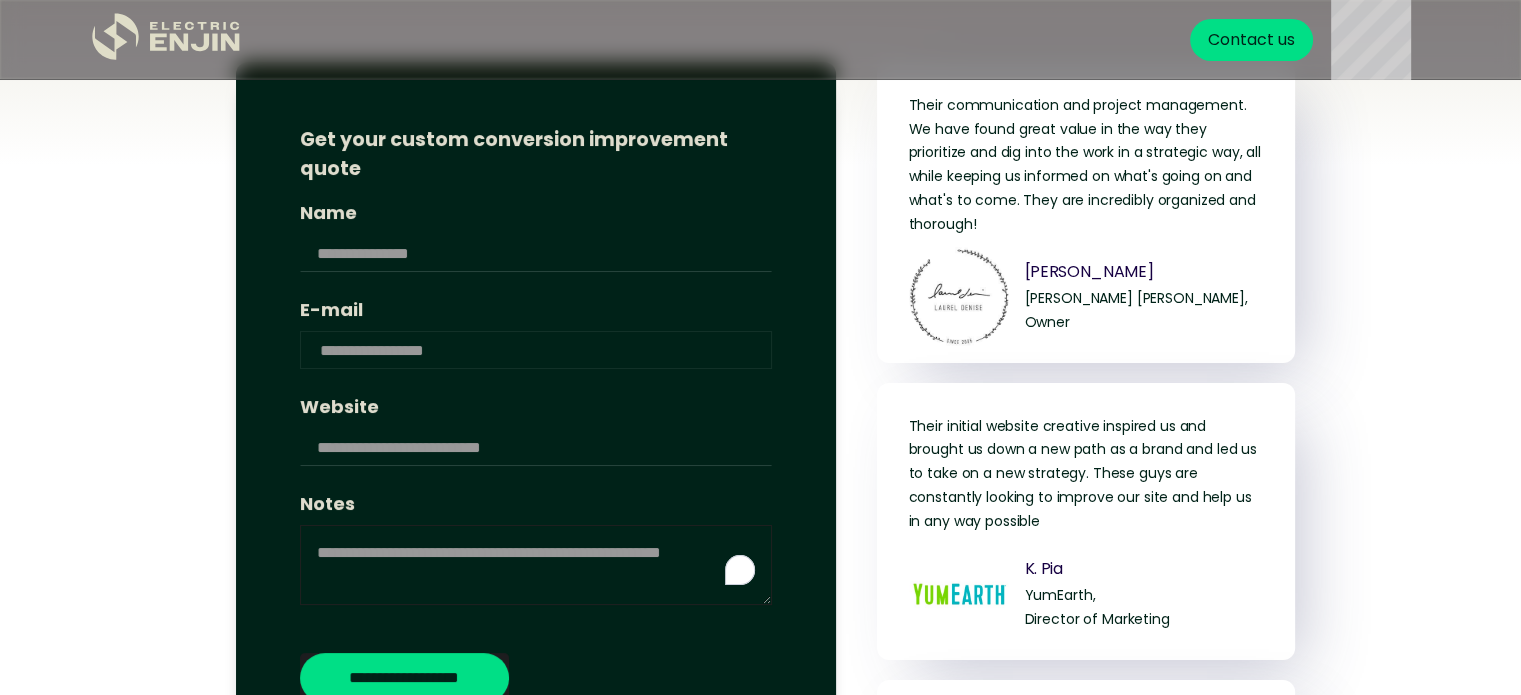 scroll, scrollTop: 7815, scrollLeft: 0, axis: vertical 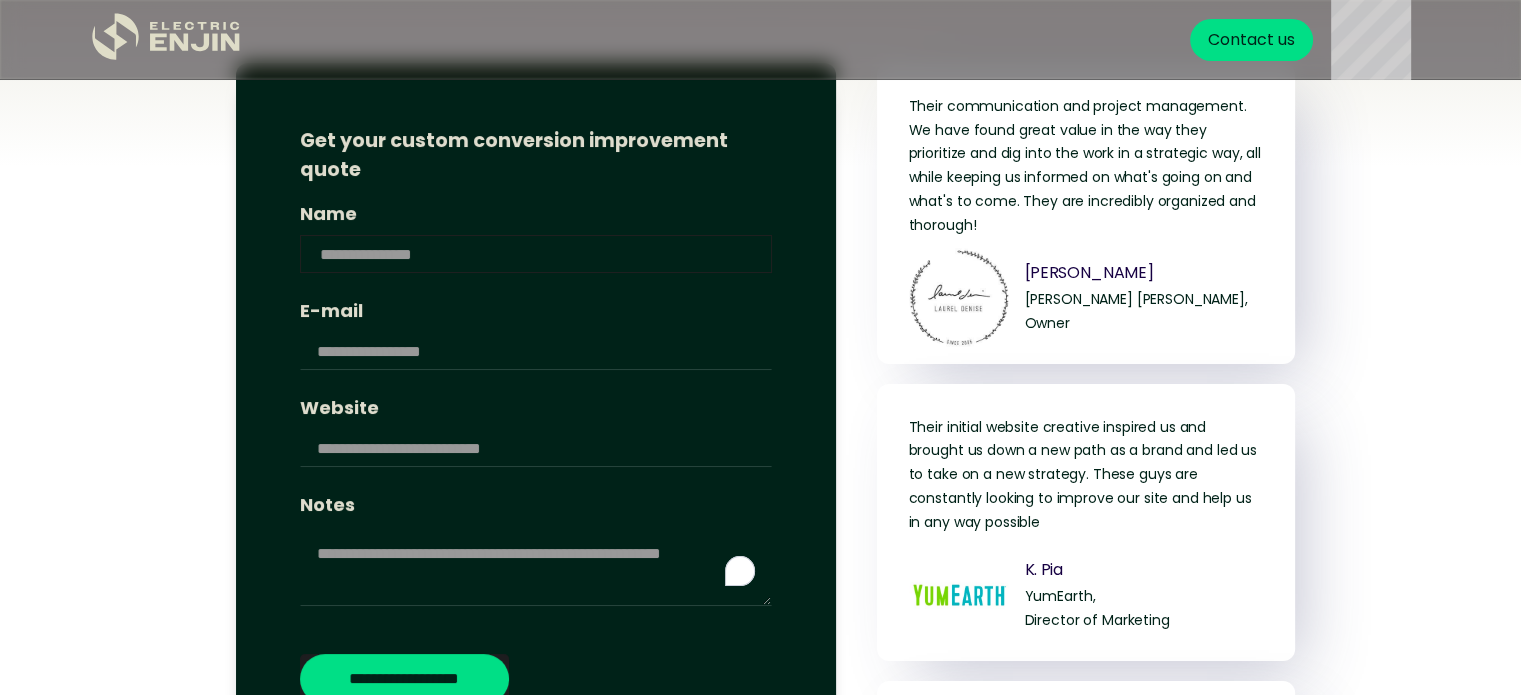 click on "Name" at bounding box center [536, 254] 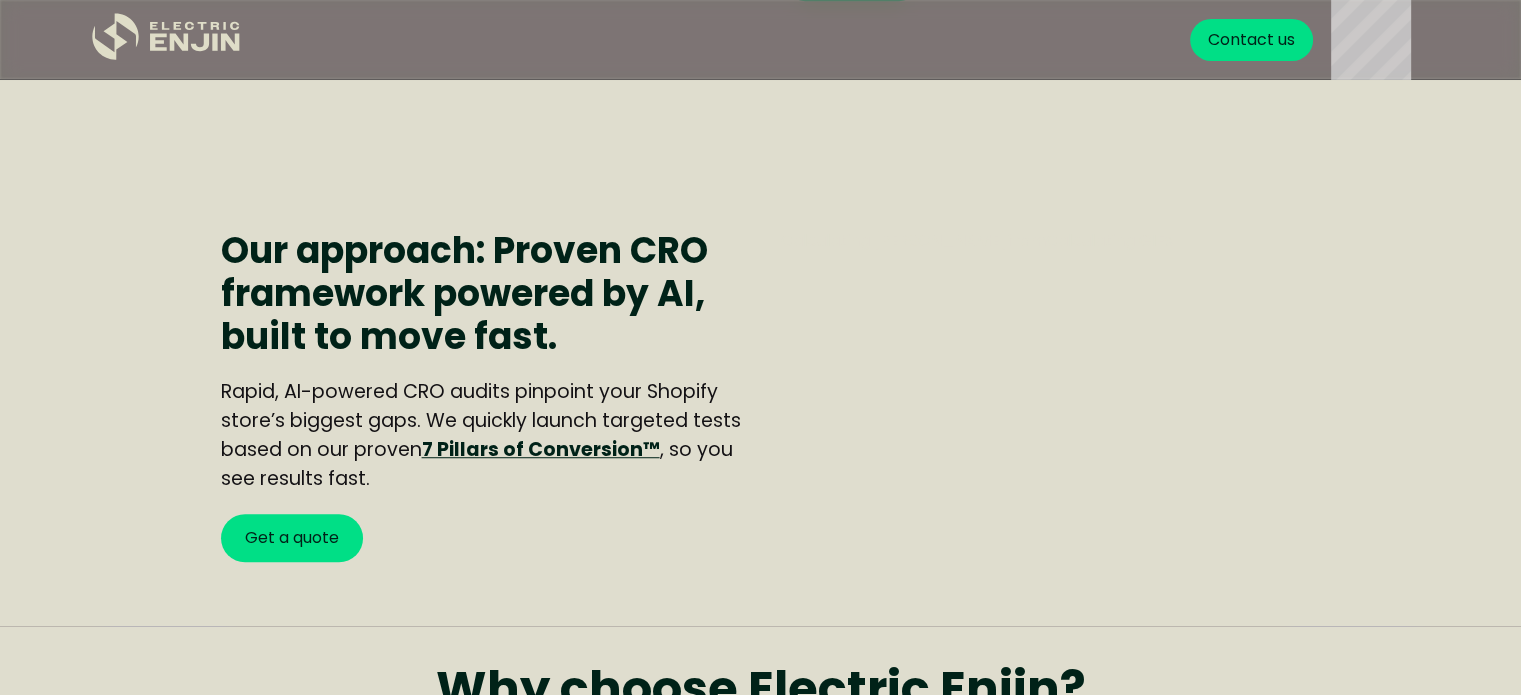 scroll, scrollTop: 1375, scrollLeft: 0, axis: vertical 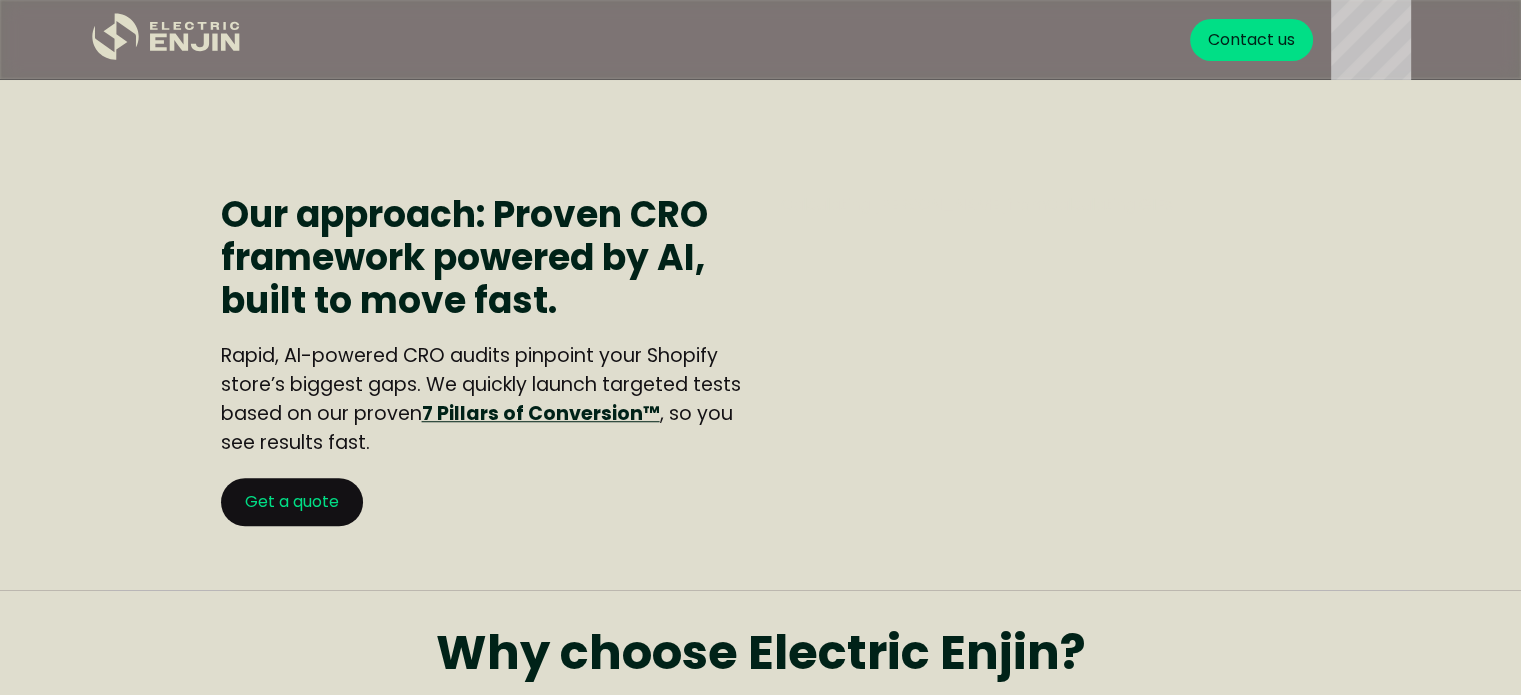 click on "Get a quote" at bounding box center [292, 502] 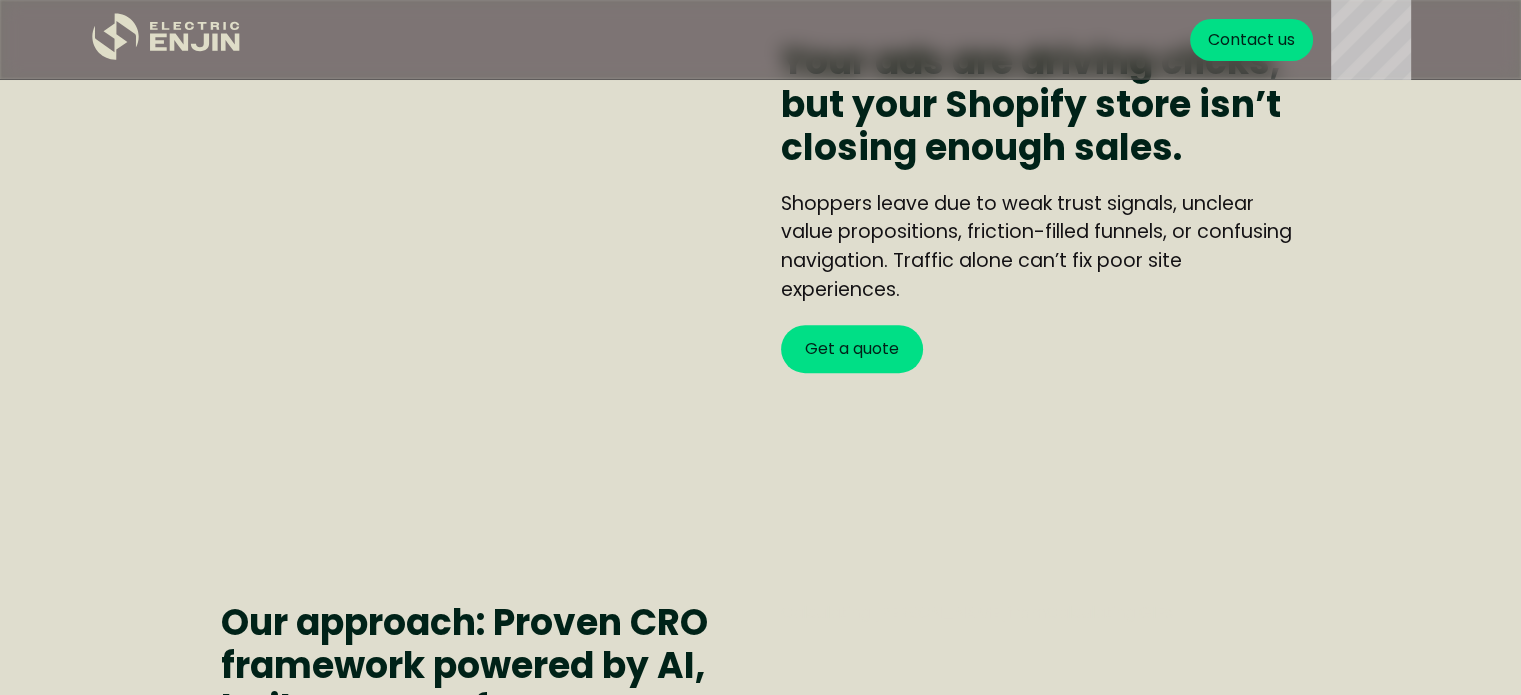 scroll, scrollTop: 959, scrollLeft: 0, axis: vertical 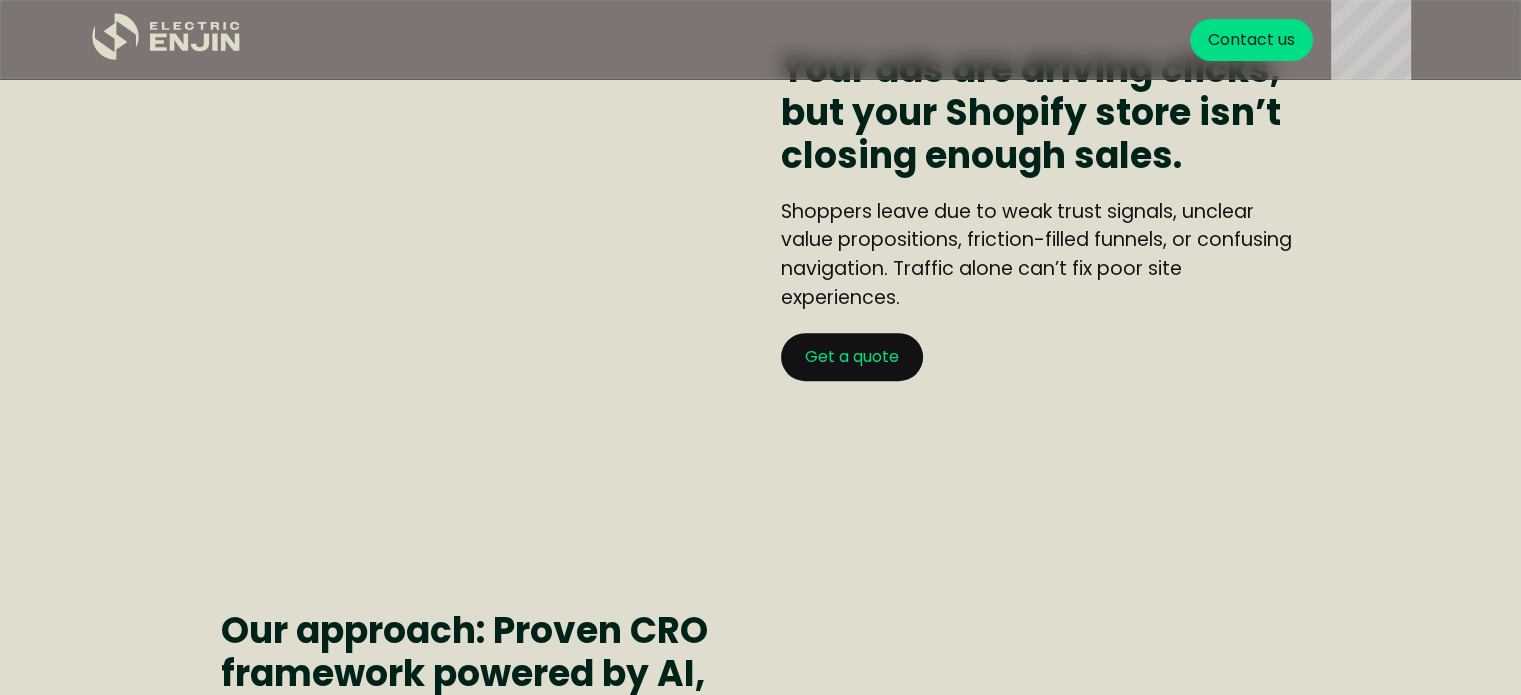 click on "Get a quote" at bounding box center [852, 357] 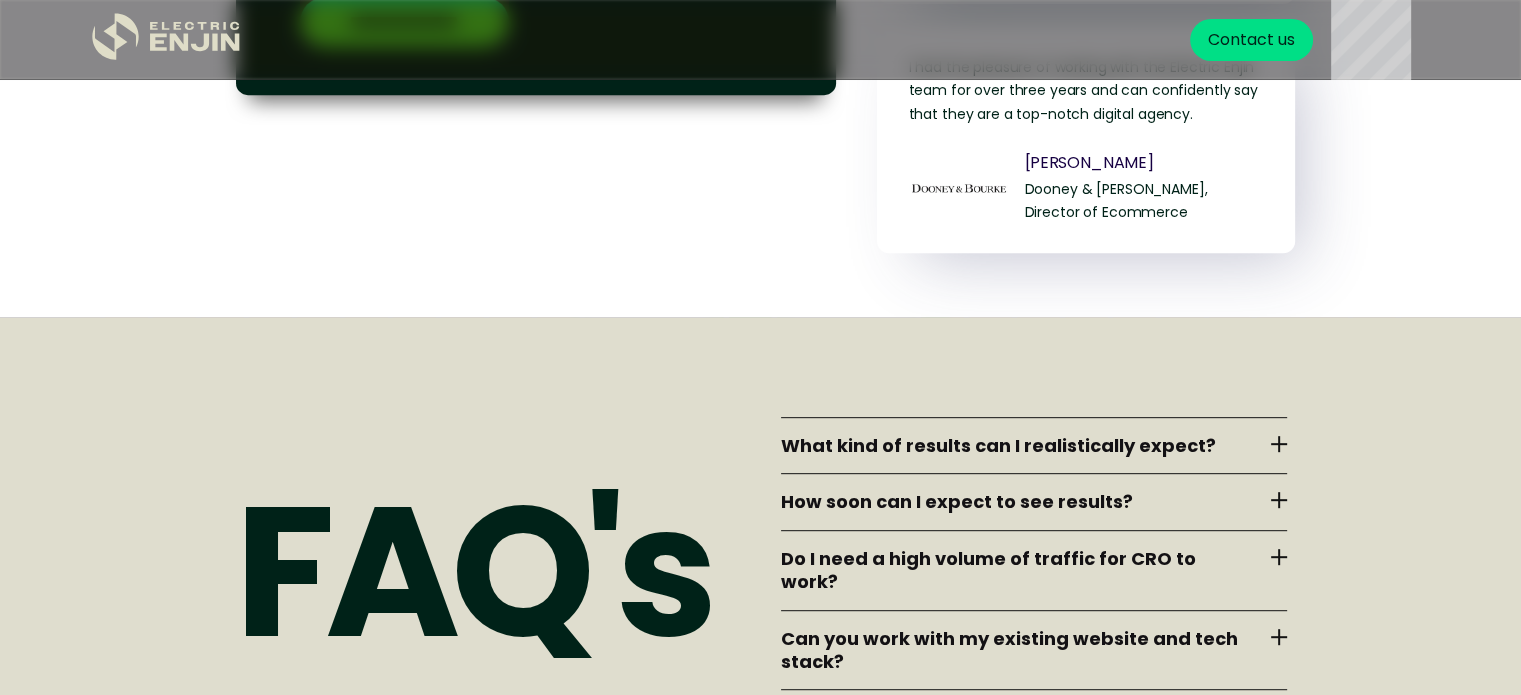 scroll, scrollTop: 8498, scrollLeft: 0, axis: vertical 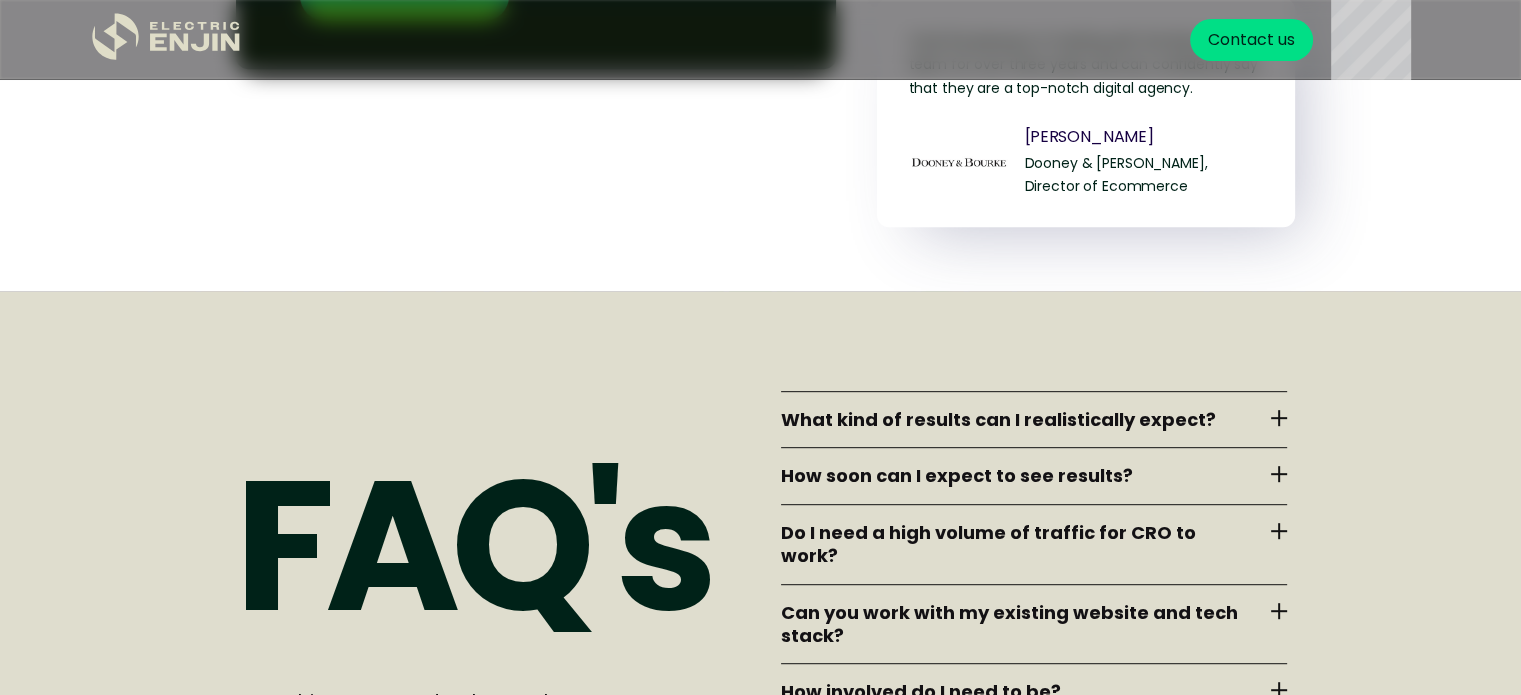 click on "What kind of results can I realistically expect?" at bounding box center [998, 419] 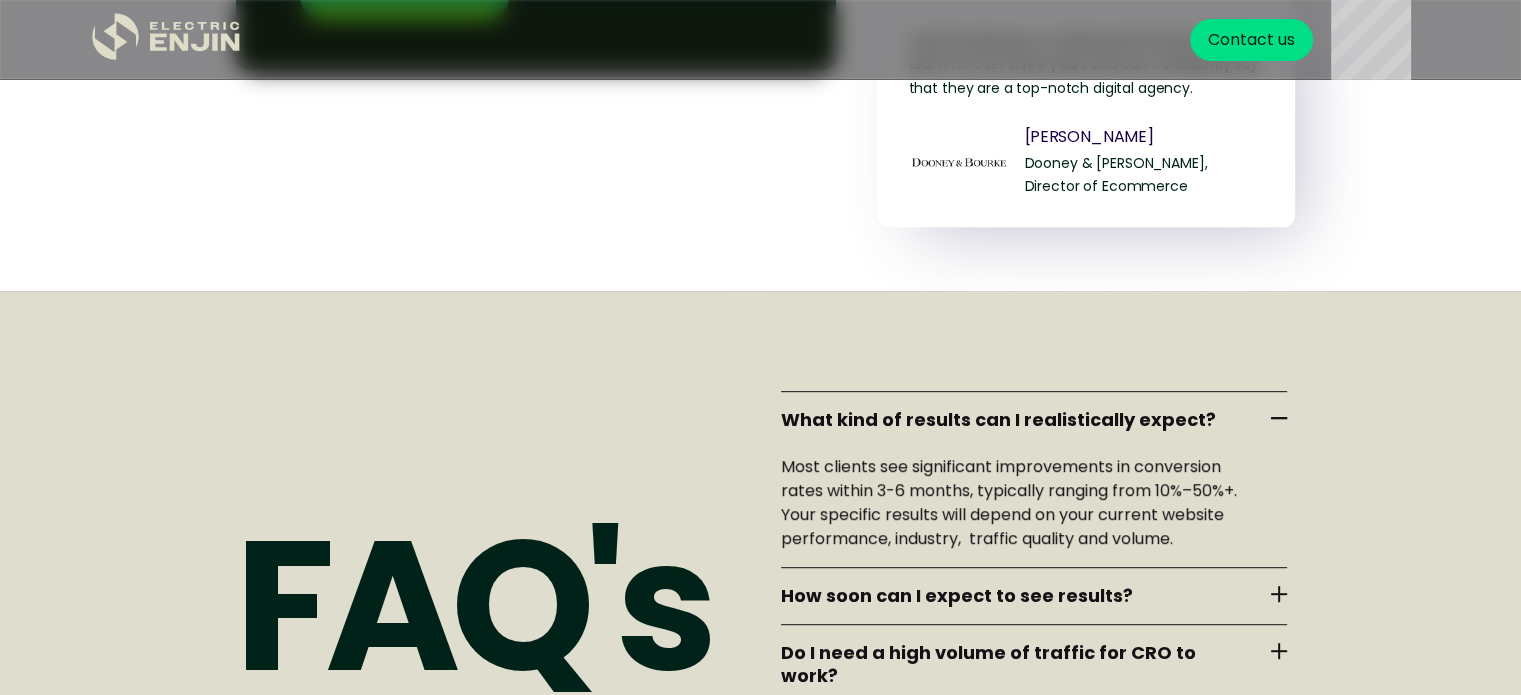 scroll, scrollTop: 8628, scrollLeft: 0, axis: vertical 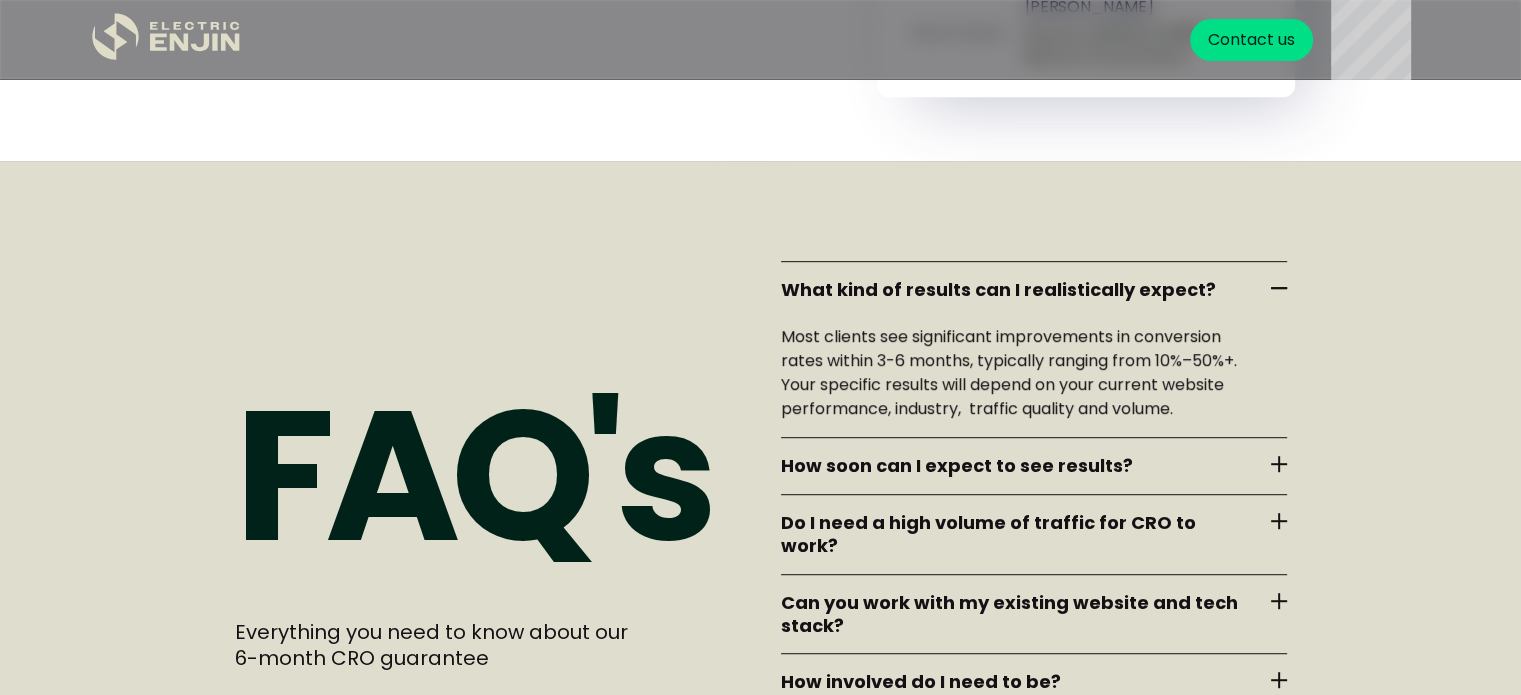 click on "How soon can I expect to see results? Many clients see initial improvements within the first 60–90 days. The full impact and maximum results typically become clear by 6 months." at bounding box center (1034, 465) 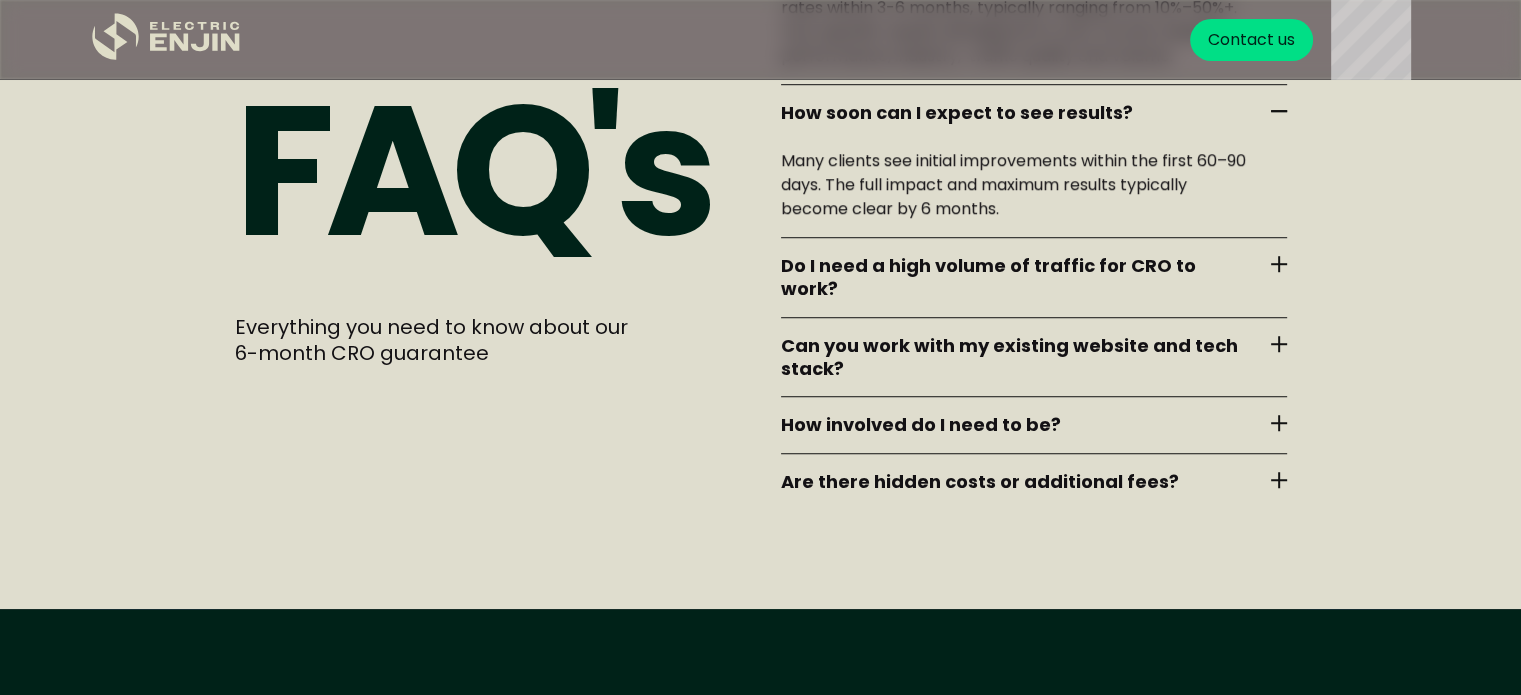 scroll, scrollTop: 8984, scrollLeft: 0, axis: vertical 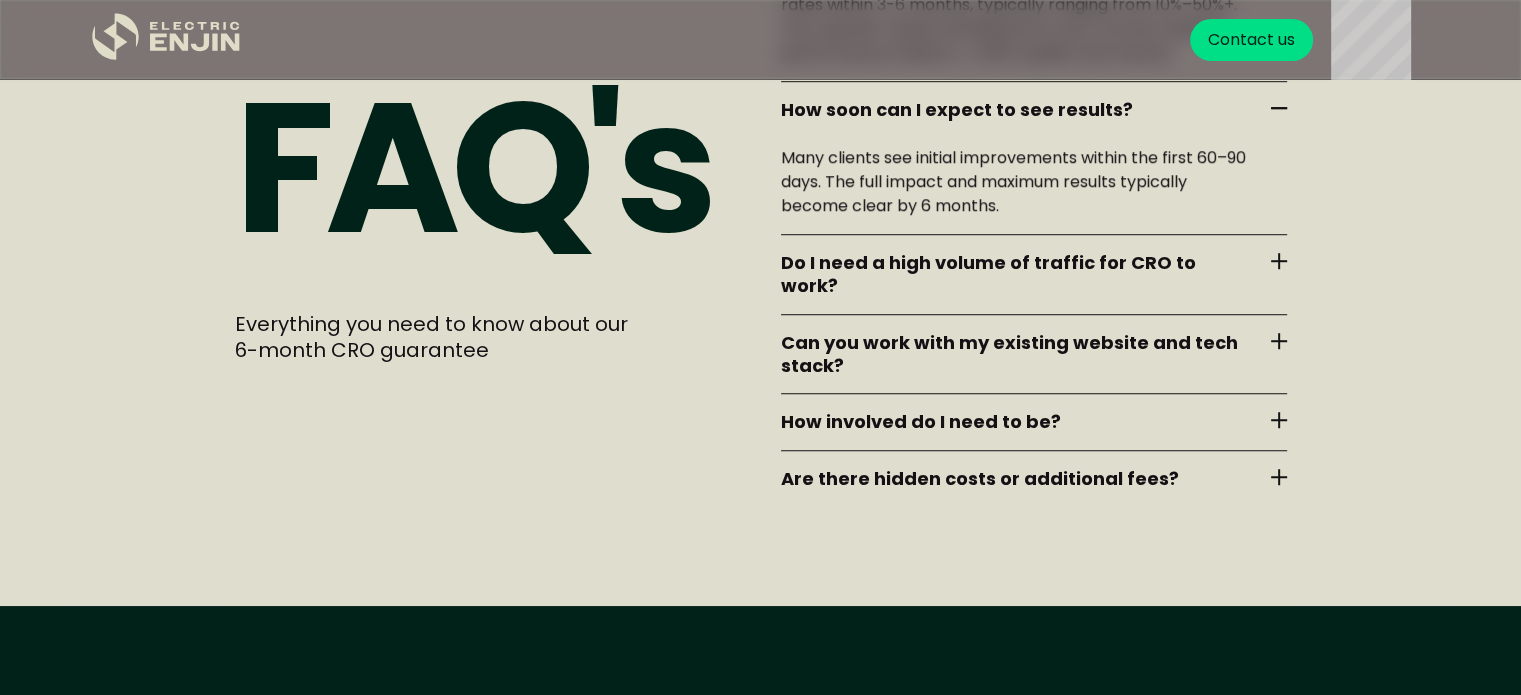 click on "Do I need a high volume of traffic for CRO to work? Higher traffic volumes accelerate testing and optimization, but even moderate traffic websites see clear benefits. We tailor our strategy based on your traffic level and audience size." at bounding box center [1034, 274] 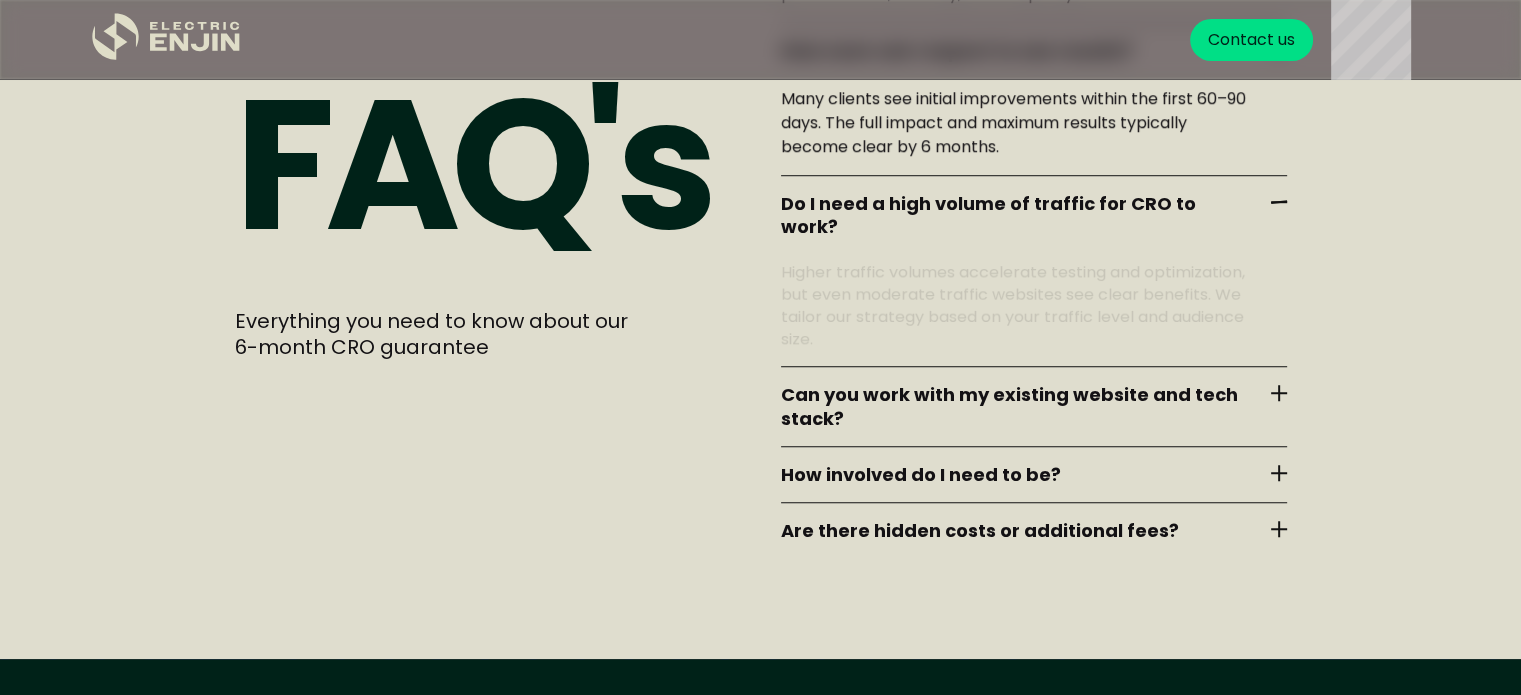 scroll, scrollTop: 9044, scrollLeft: 0, axis: vertical 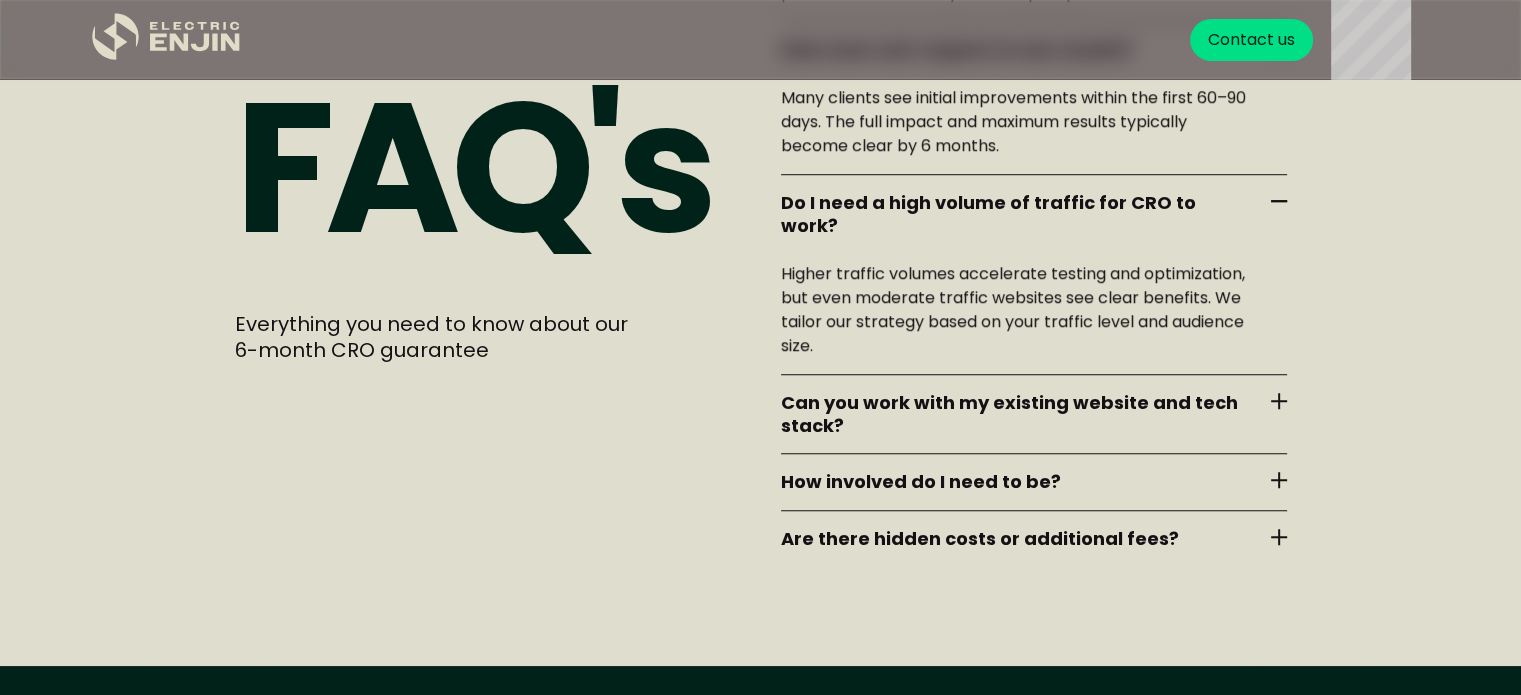 click on "Can you work with my existing website and tech stack? Yes. Our CRO program seamlessly integrates with Shopify and most major platforms. We adapt our approach to fit your existing technology, minimizing disruptions." at bounding box center (1034, 414) 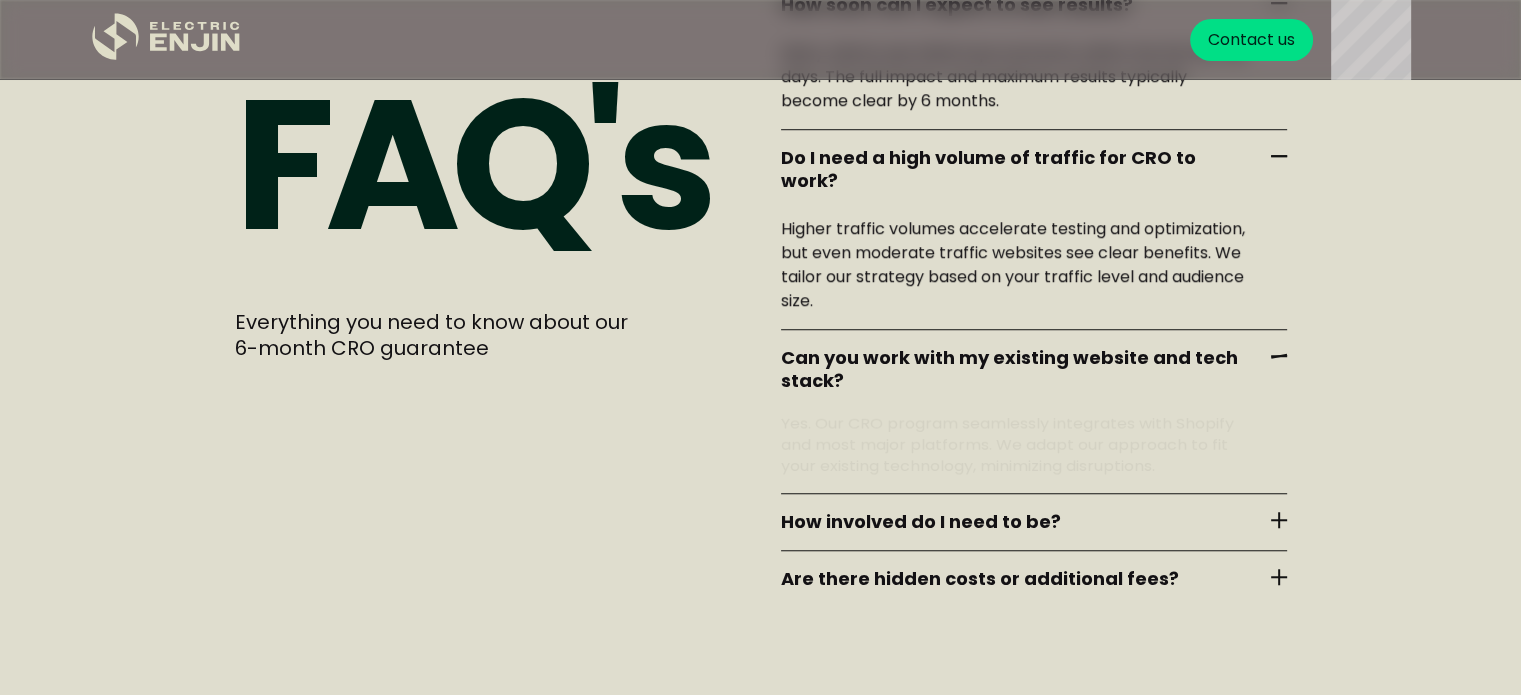 scroll, scrollTop: 9092, scrollLeft: 0, axis: vertical 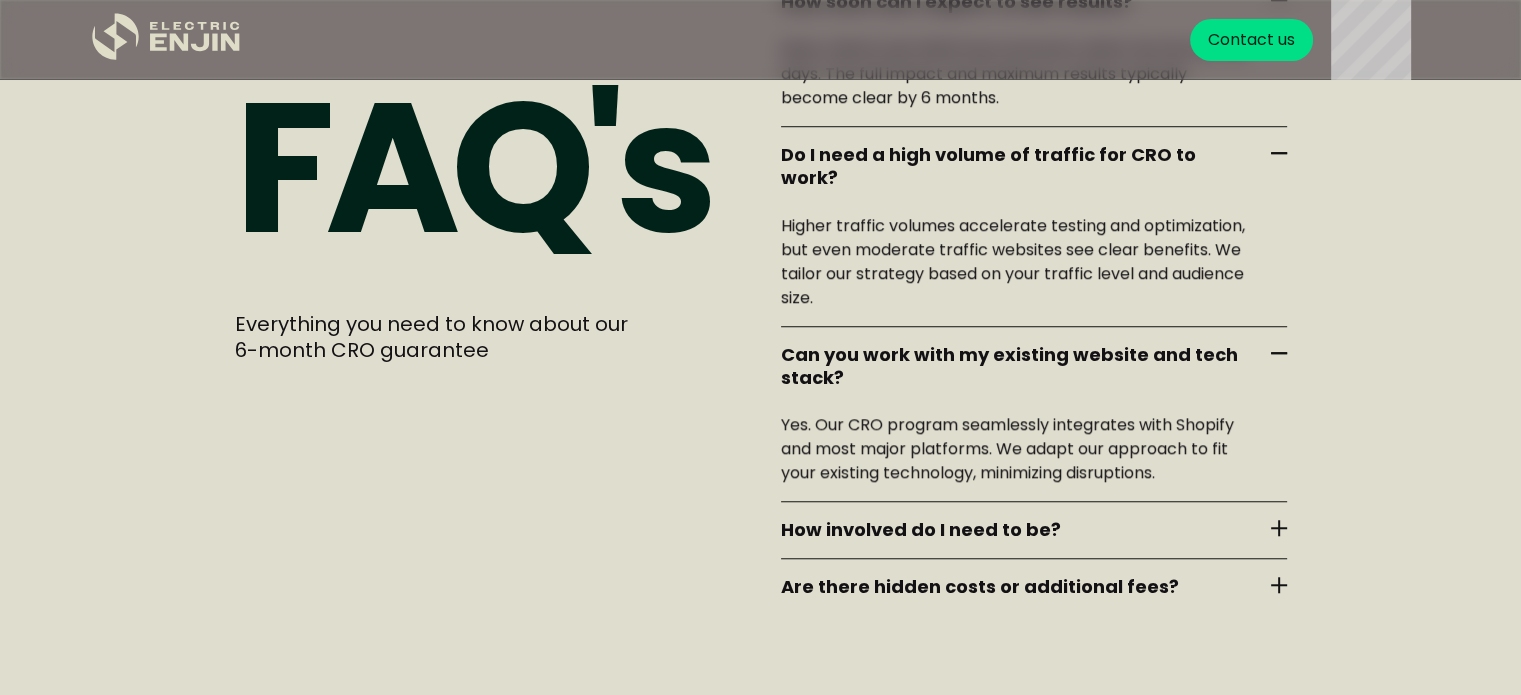 click on "How involved do I need to be? You can be as involved or hands-off as you prefer. We’ll handle everything from strategy and design to testing and implementation, providing regular updates and clear communication at every stage." at bounding box center (1034, 529) 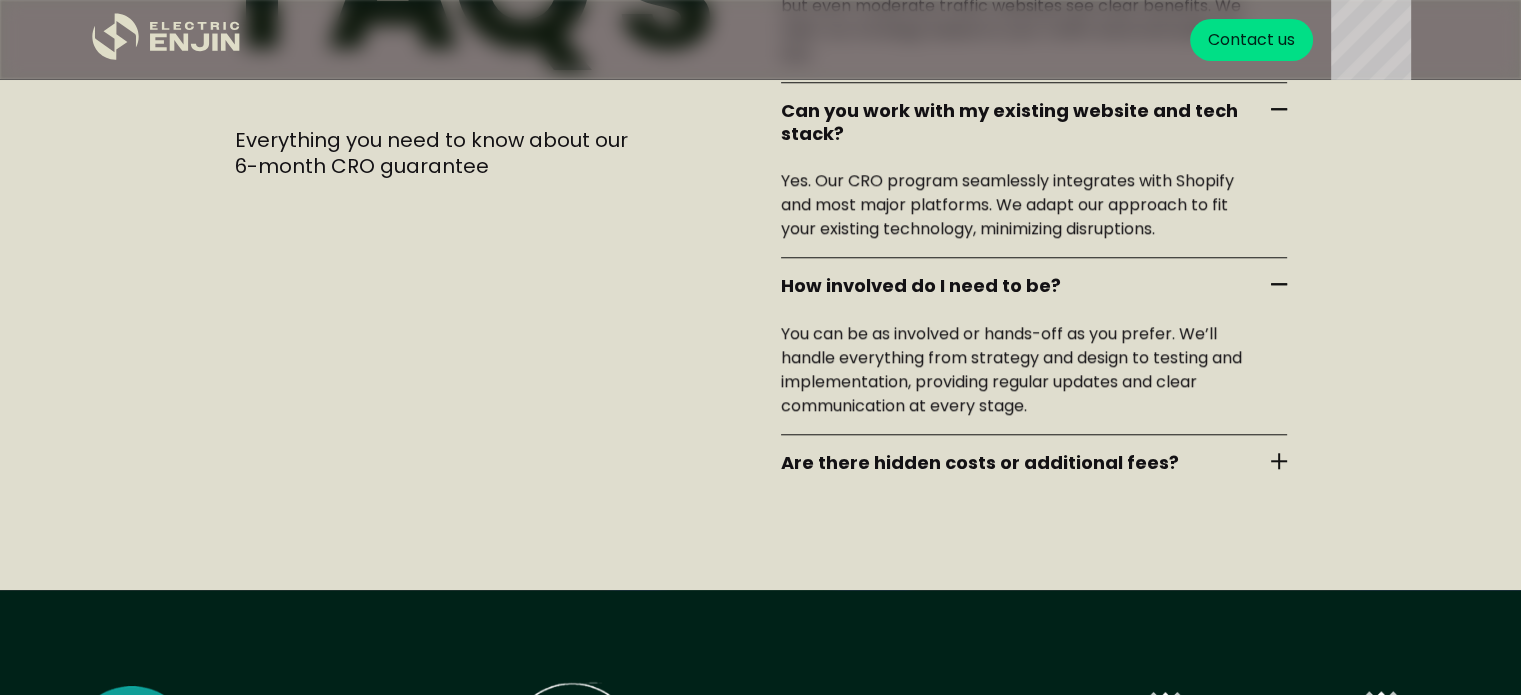 scroll, scrollTop: 9344, scrollLeft: 0, axis: vertical 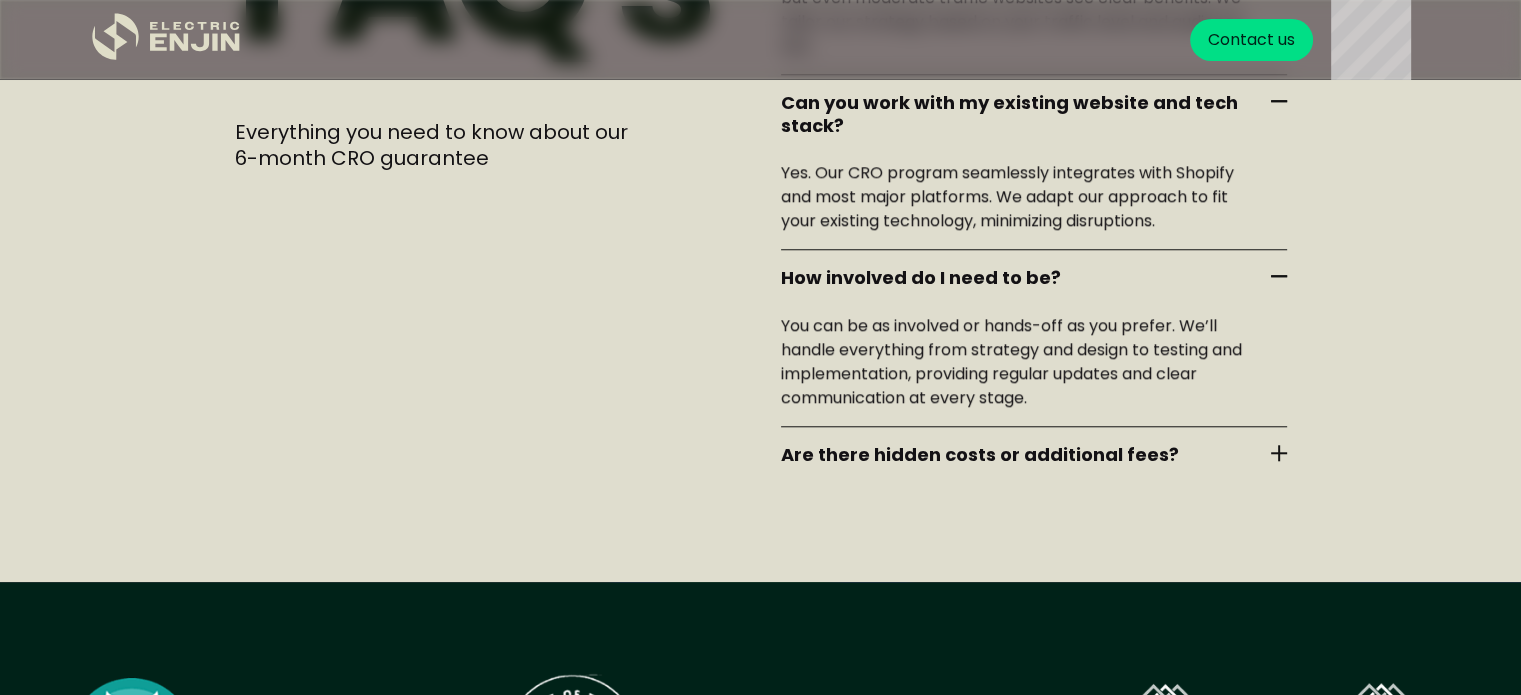 click on "Are there hidden costs or additional fees? No hidden fees. Our pricing is transparent and includes design, development, testing, and continuous optimization during the 6-month period. You know exactly what you’re paying upfront." at bounding box center [1034, 454] 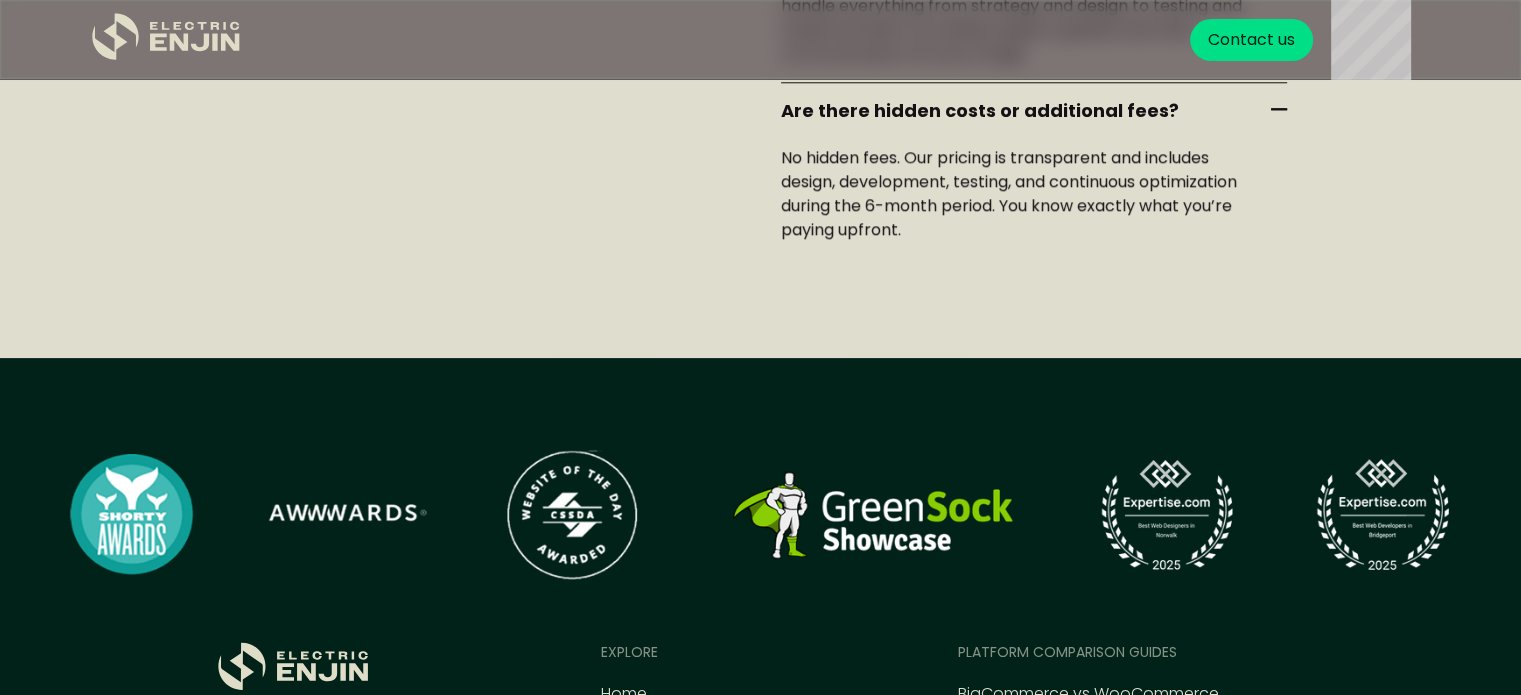 scroll, scrollTop: 9516, scrollLeft: 0, axis: vertical 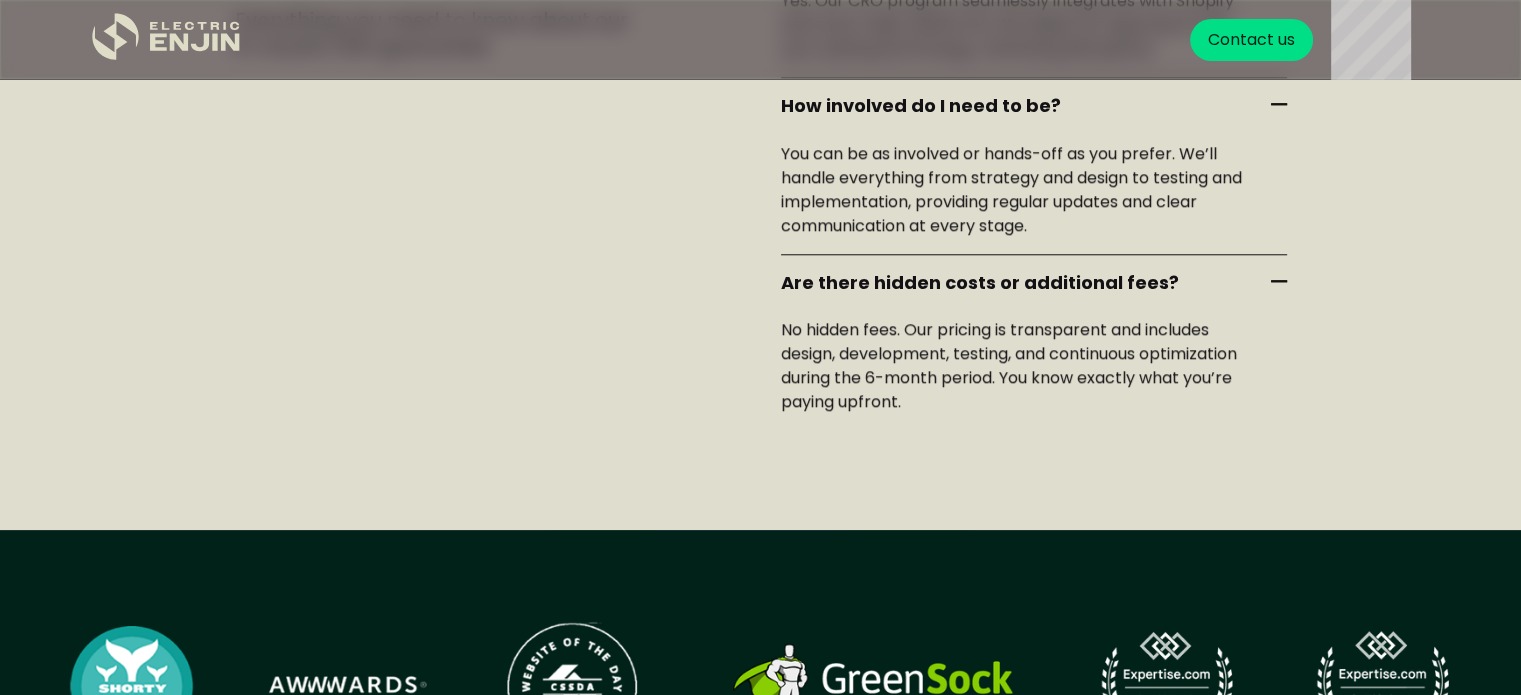 click on "Are there hidden costs or additional fees? No hidden fees. Our pricing is transparent and includes design, development, testing, and continuous optimization during the 6-month period. You know exactly what you’re paying upfront." at bounding box center [1034, 342] 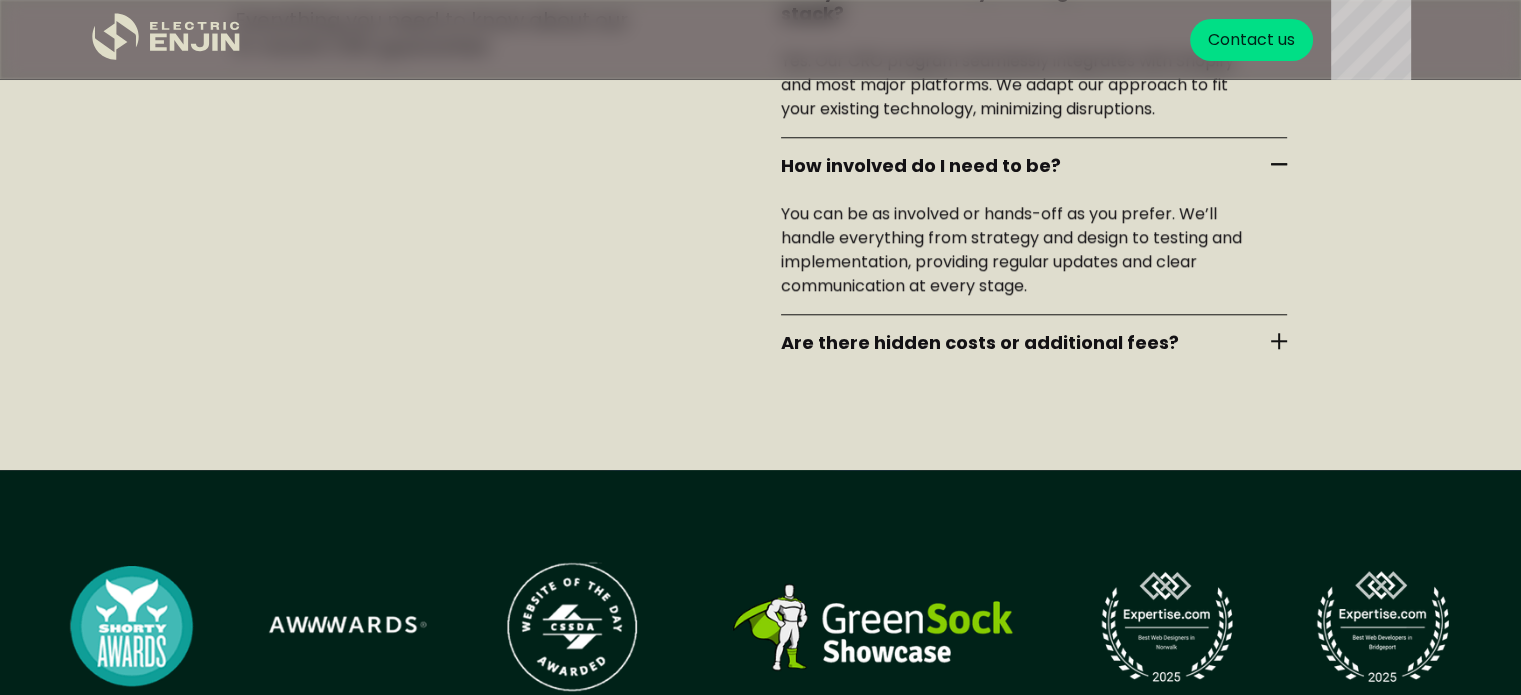 scroll, scrollTop: 9352, scrollLeft: 0, axis: vertical 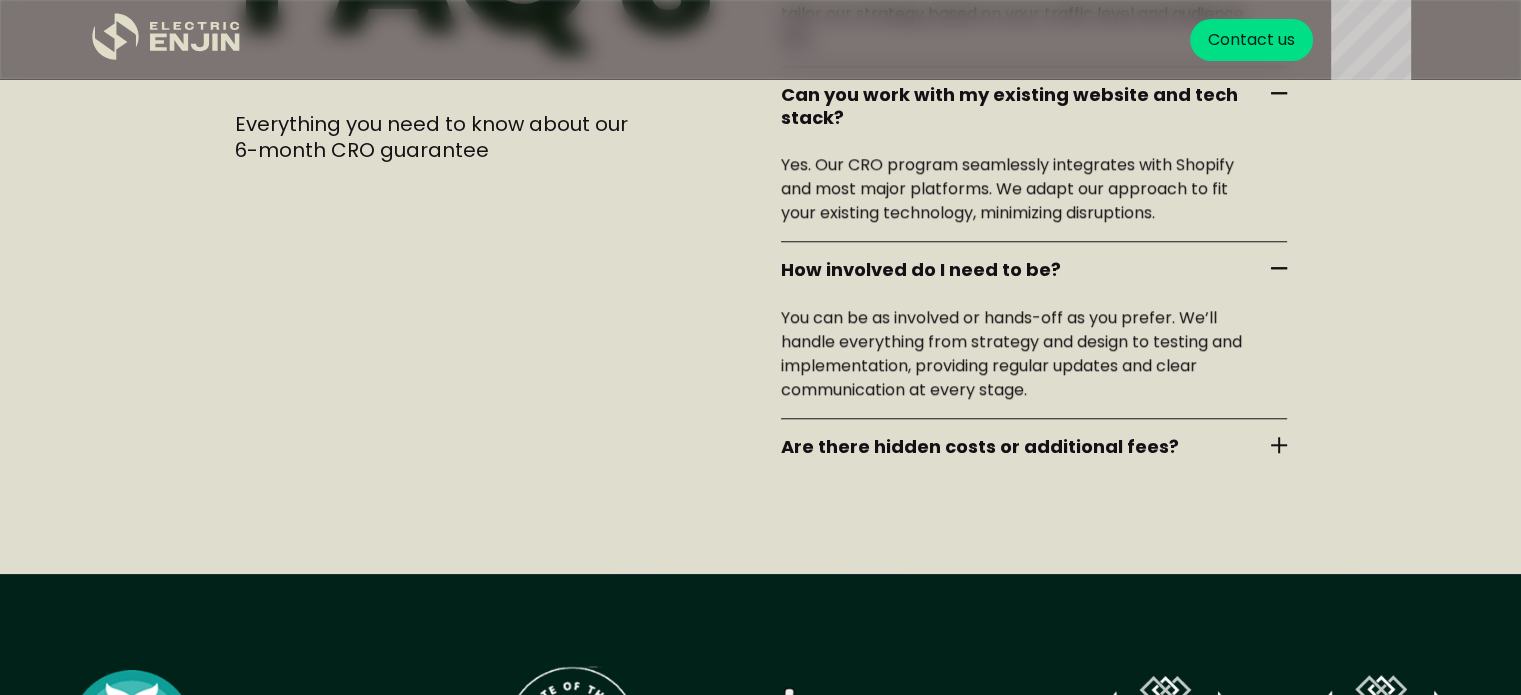 click at bounding box center (1279, 268) 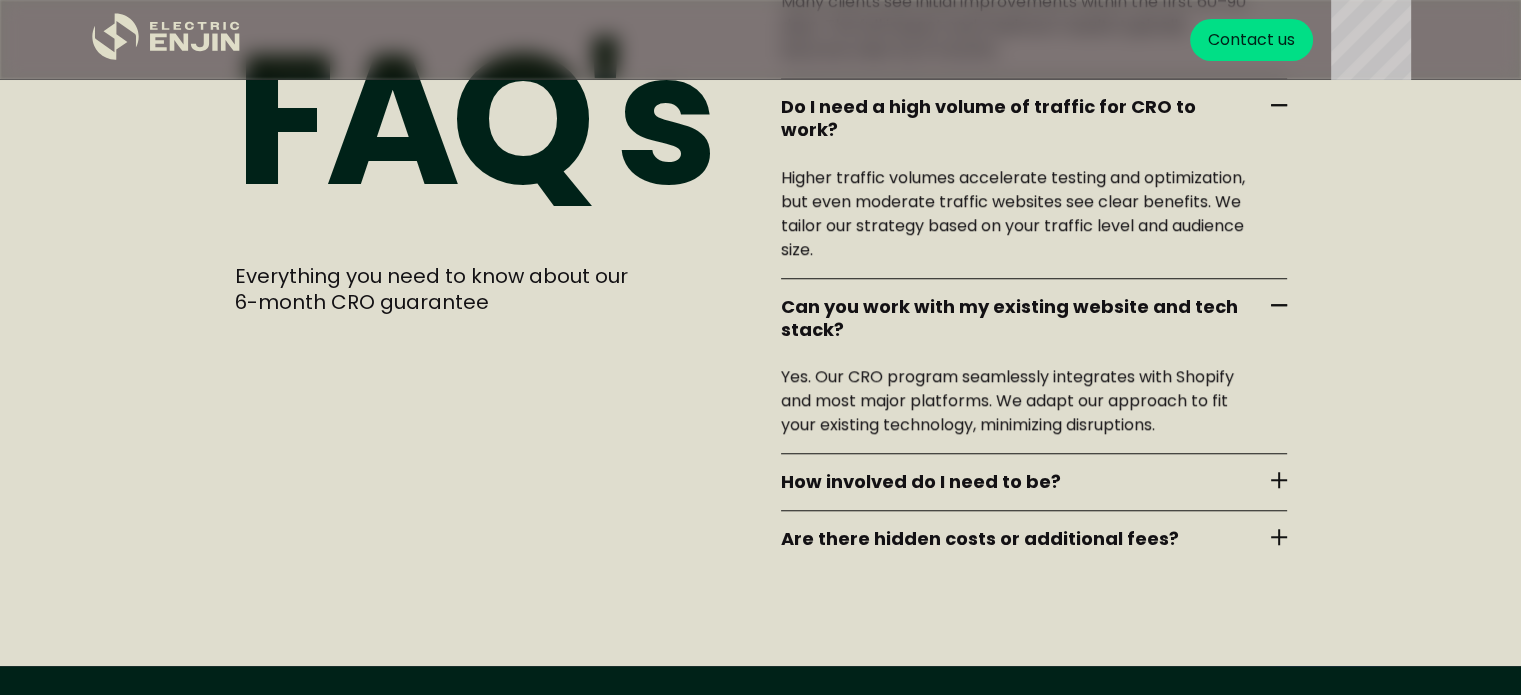 click on "Can you work with my existing website and tech stack? Yes. Our CRO program seamlessly integrates with Shopify and most major platforms. We adapt our approach to fit your existing technology, minimizing disruptions." at bounding box center (1034, 366) 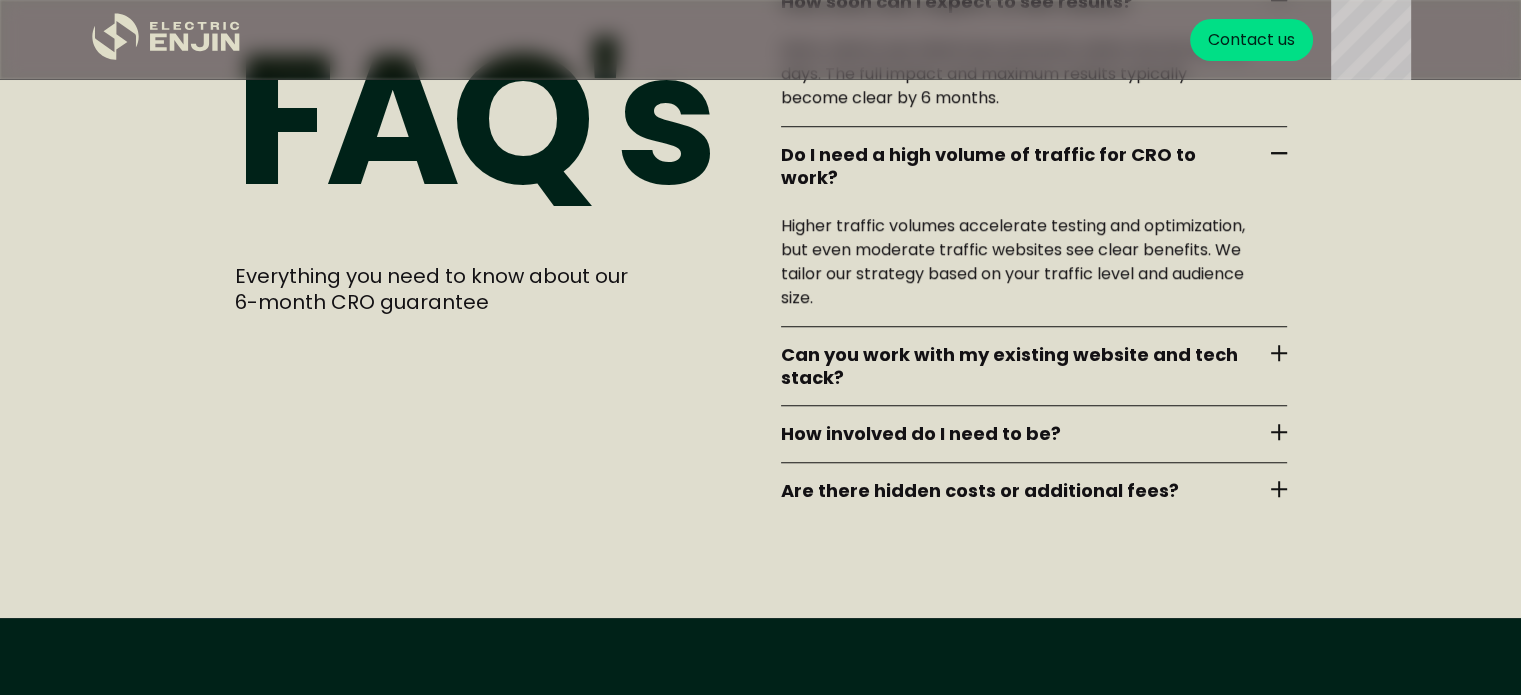 scroll, scrollTop: 9025, scrollLeft: 0, axis: vertical 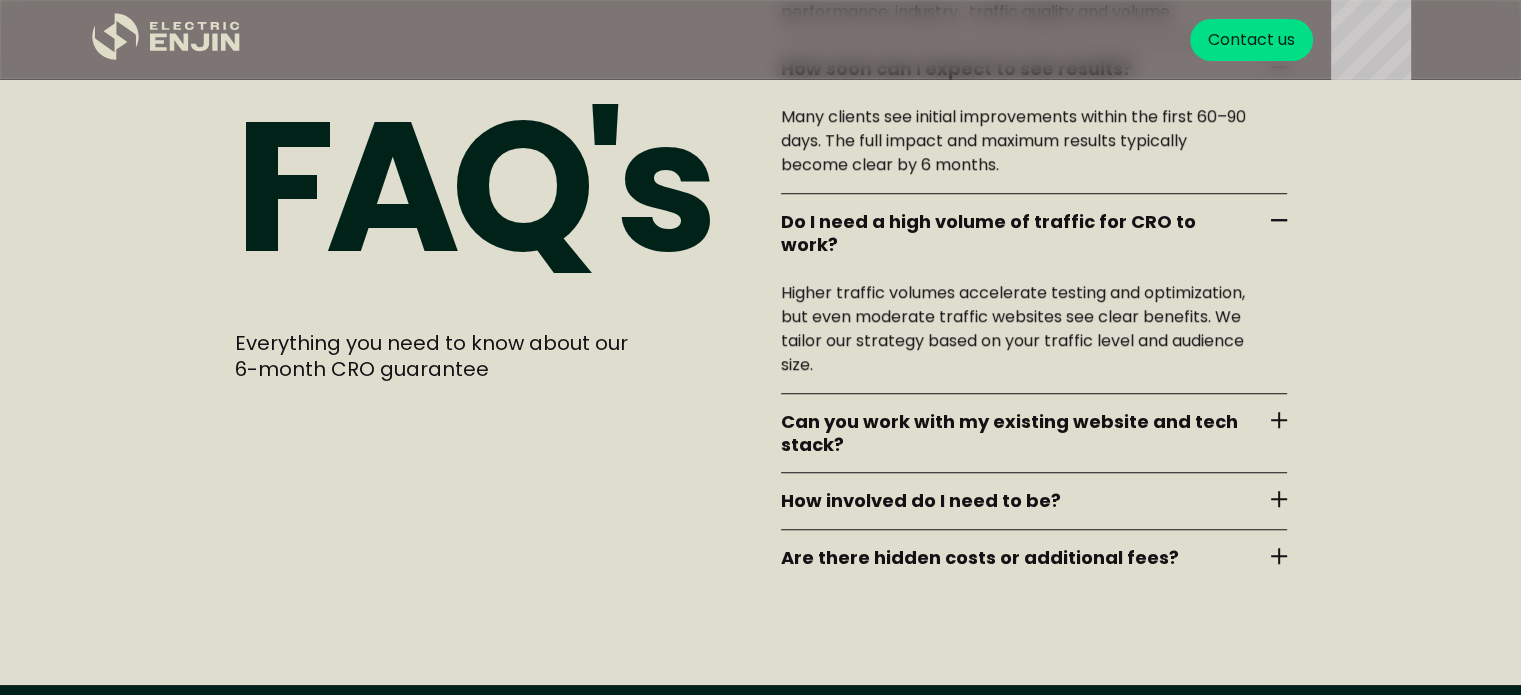 click on "Do I need a high volume of traffic for CRO to work? Higher traffic volumes accelerate testing and optimization, but even moderate traffic websites see clear benefits. We tailor our strategy based on your traffic level and audience size." at bounding box center [1034, 293] 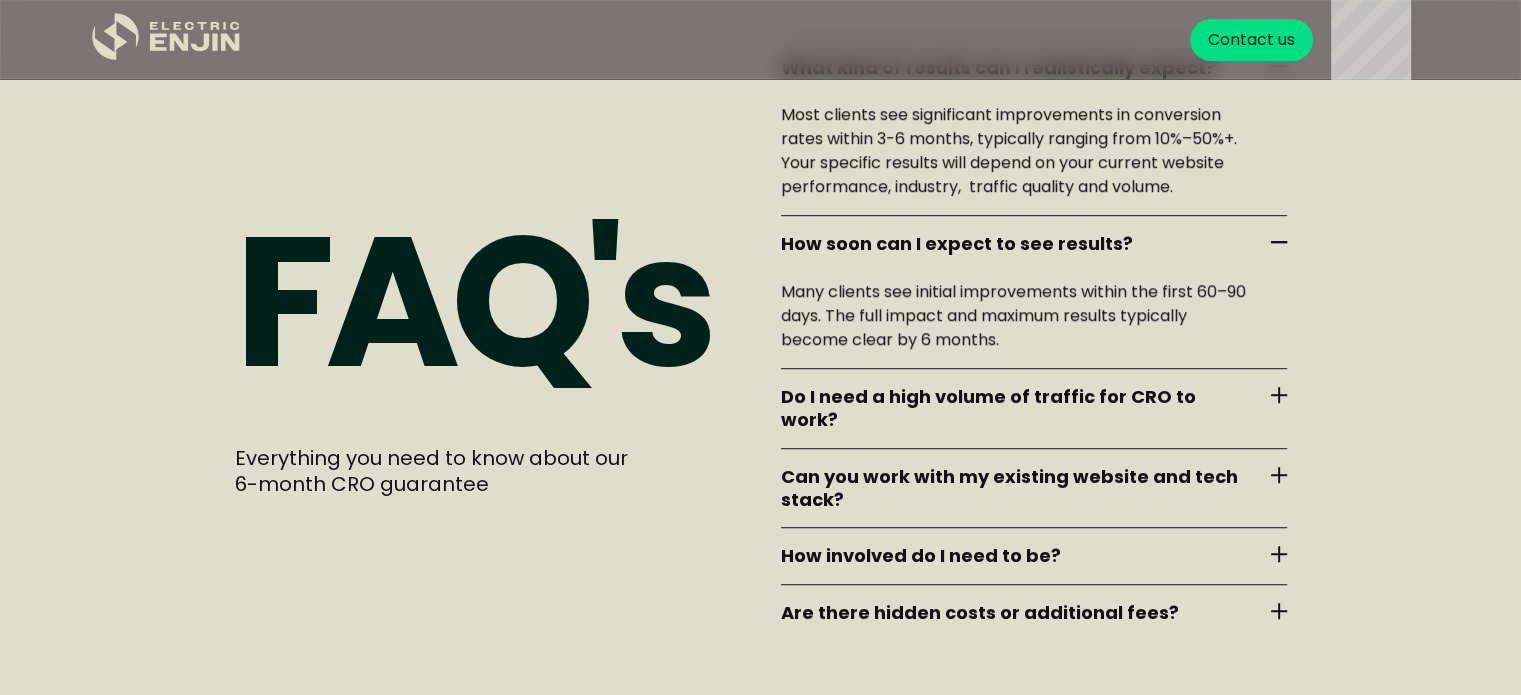 scroll, scrollTop: 8849, scrollLeft: 0, axis: vertical 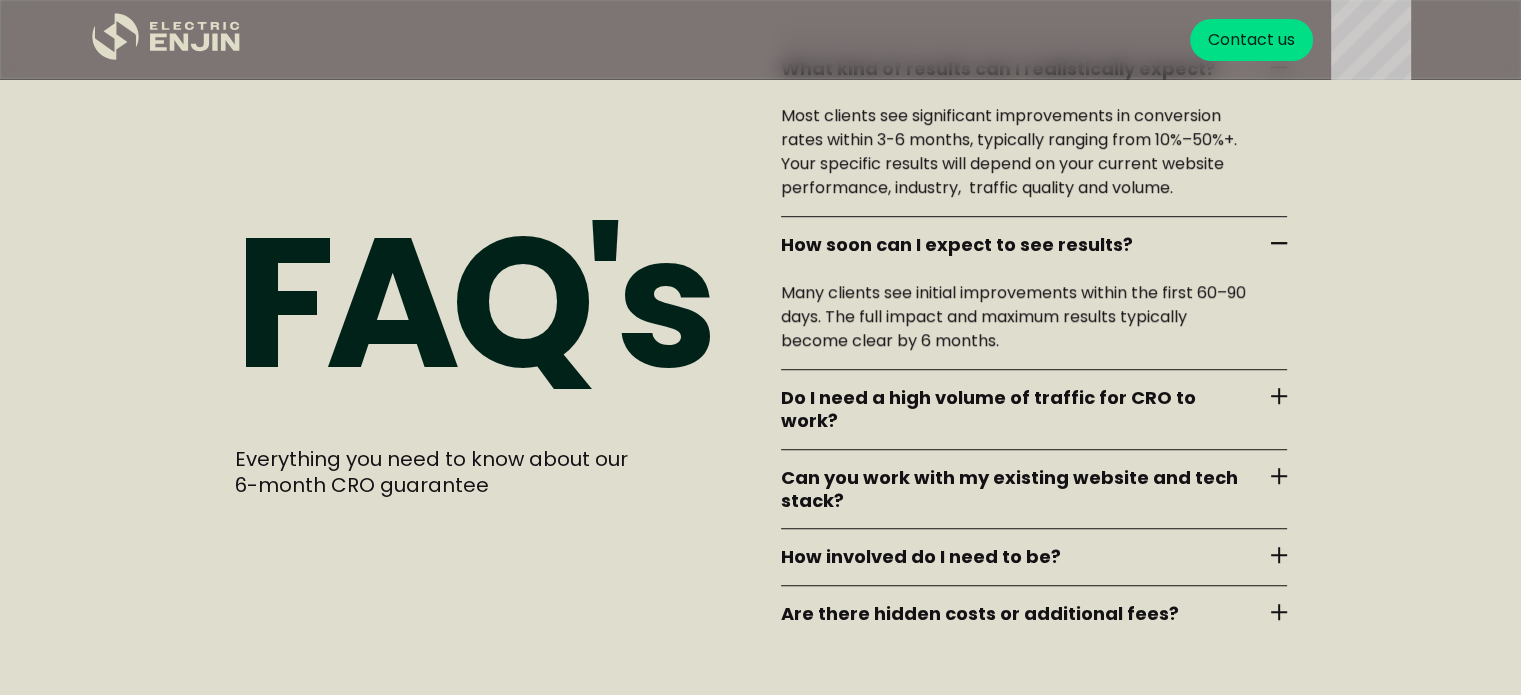 click on "FAQ's Everything you need to know about our 6-month CRO guarantee What kind of results can I realistically expect? Most clients see significant improvements in conversion rates within 3-6 months, typically ranging from 10%–50%+. Your specific results will depend on your current website performance, industry,  traffic quality and volume. How soon can I expect to see results? Many clients see initial improvements within the first 60–90 days. The full impact and maximum results typically become clear by 6 months. Do I need a high volume of traffic for CRO to work? Higher traffic volumes accelerate testing and optimization, but even moderate traffic websites see clear benefits. We tailor our strategy based on your traffic level and audience size. Can you work with my existing website and tech stack? Yes. Our CRO program seamlessly integrates with Shopify and most major platforms. We adapt our approach to fit your existing technology, minimizing disruptions. How involved do I need to be?" at bounding box center [761, 340] 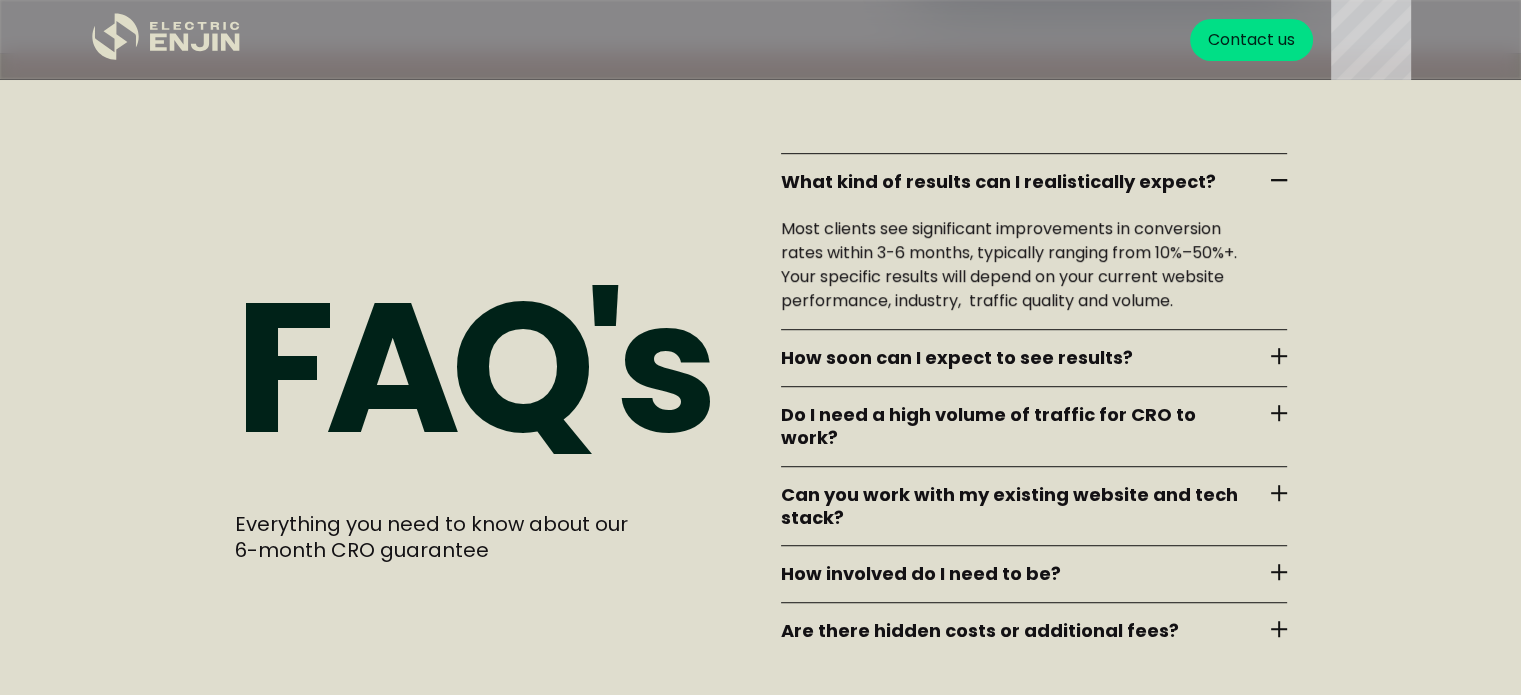 scroll, scrollTop: 8734, scrollLeft: 0, axis: vertical 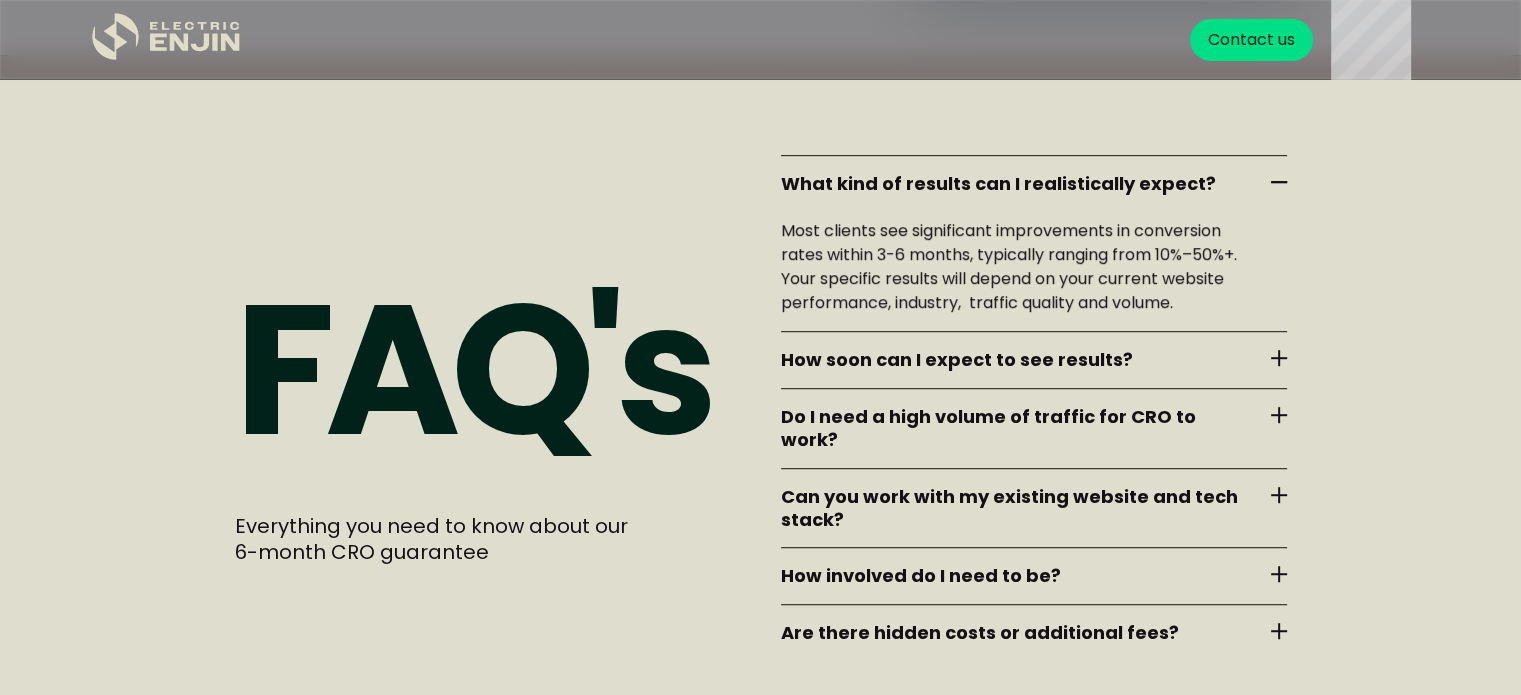 click at bounding box center [1279, 182] 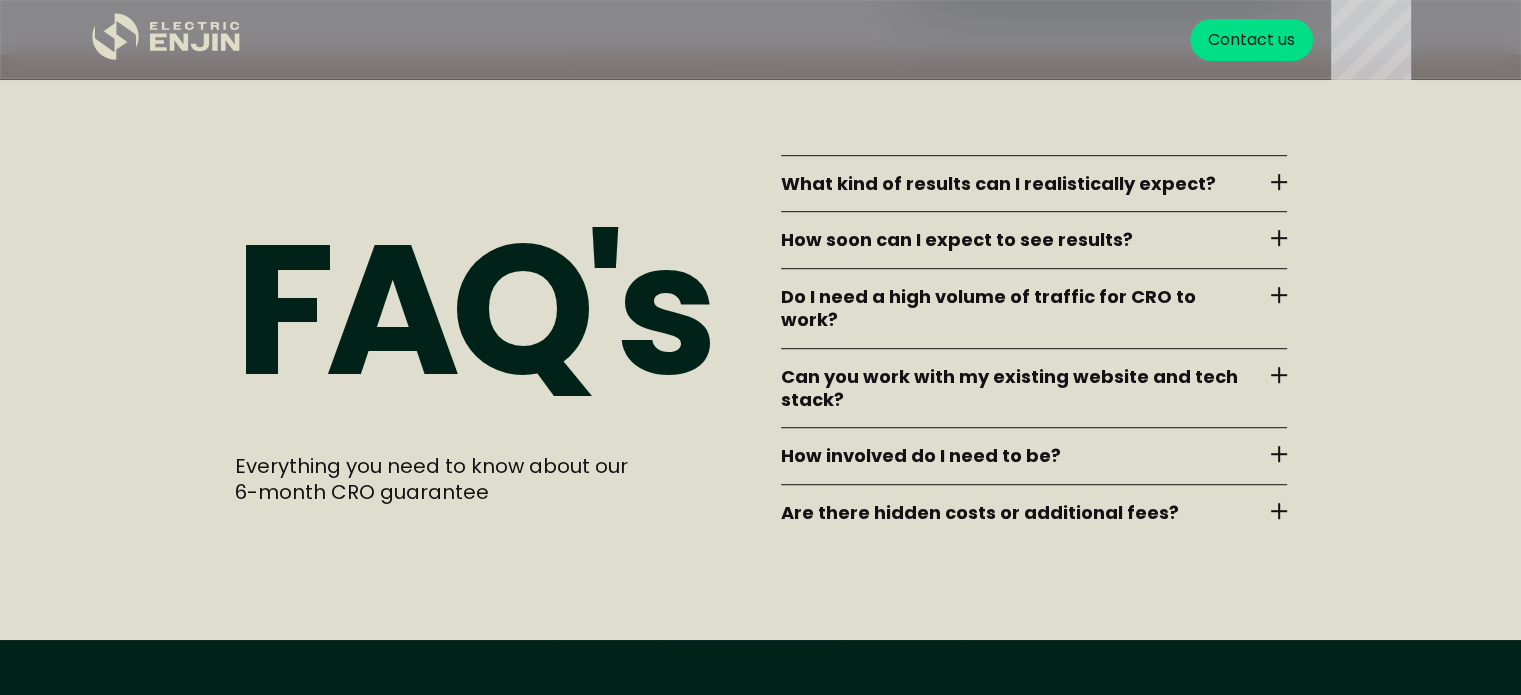 click at bounding box center (1279, 511) 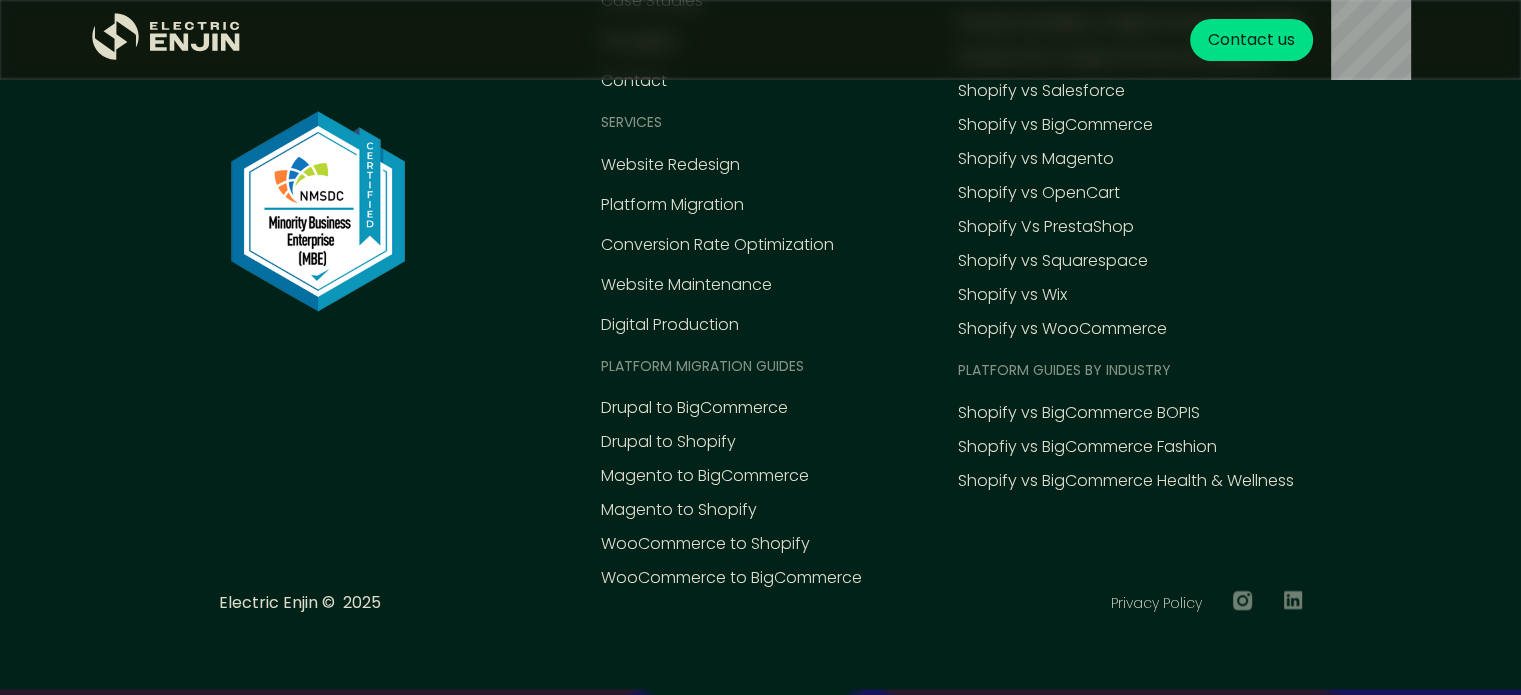 scroll, scrollTop: 9911, scrollLeft: 0, axis: vertical 